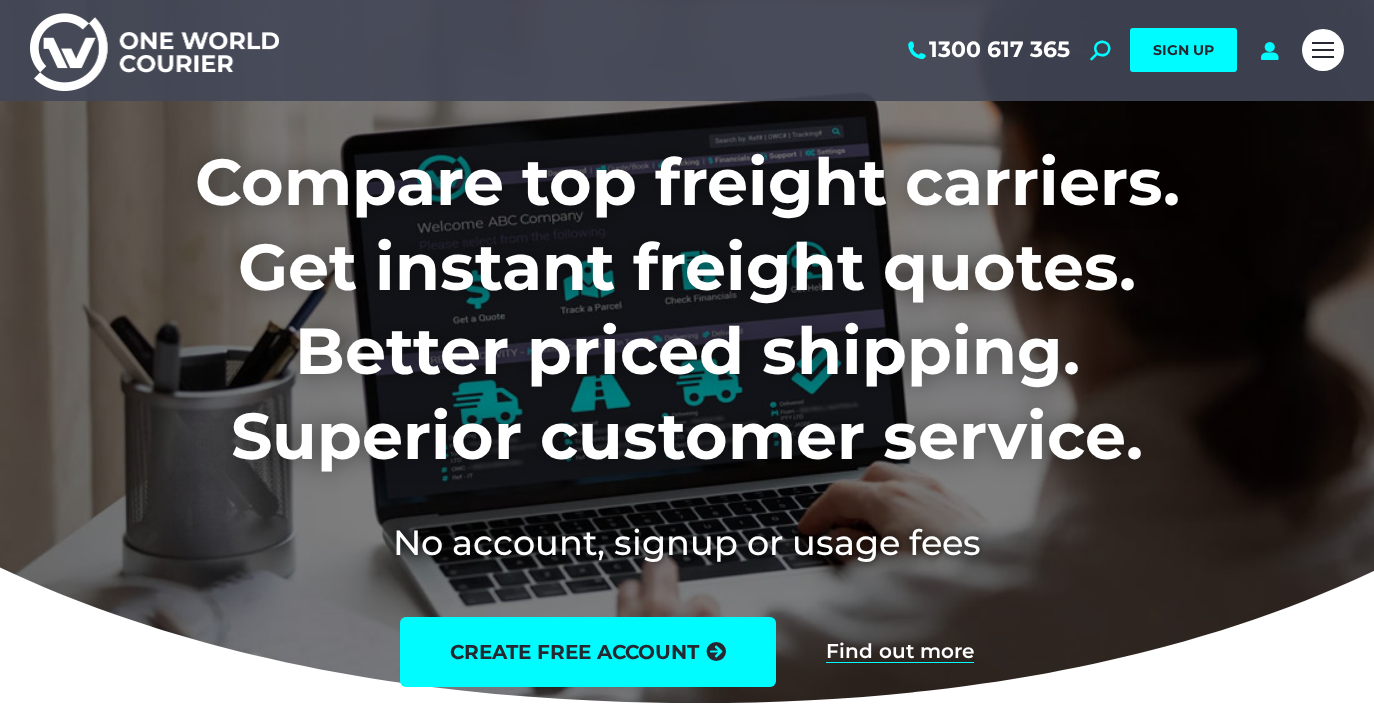 scroll, scrollTop: 0, scrollLeft: 0, axis: both 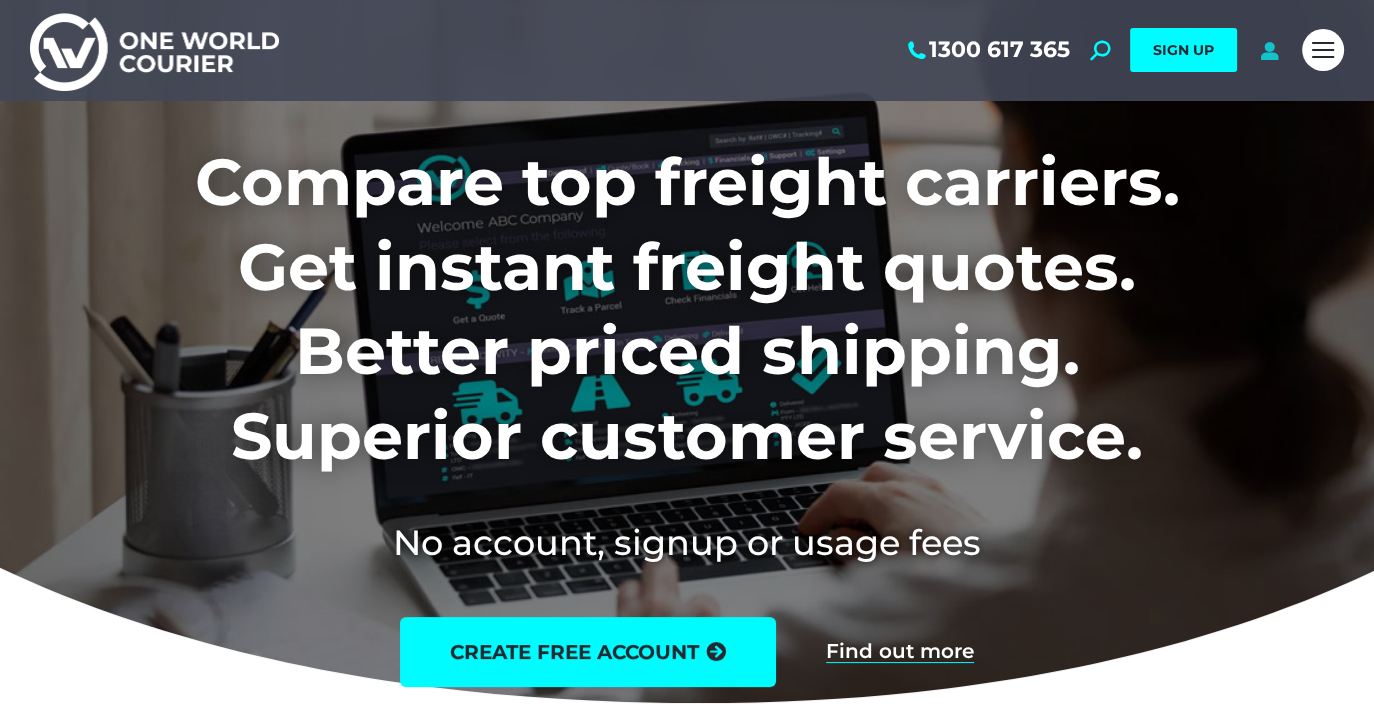 click at bounding box center (1269, 50) 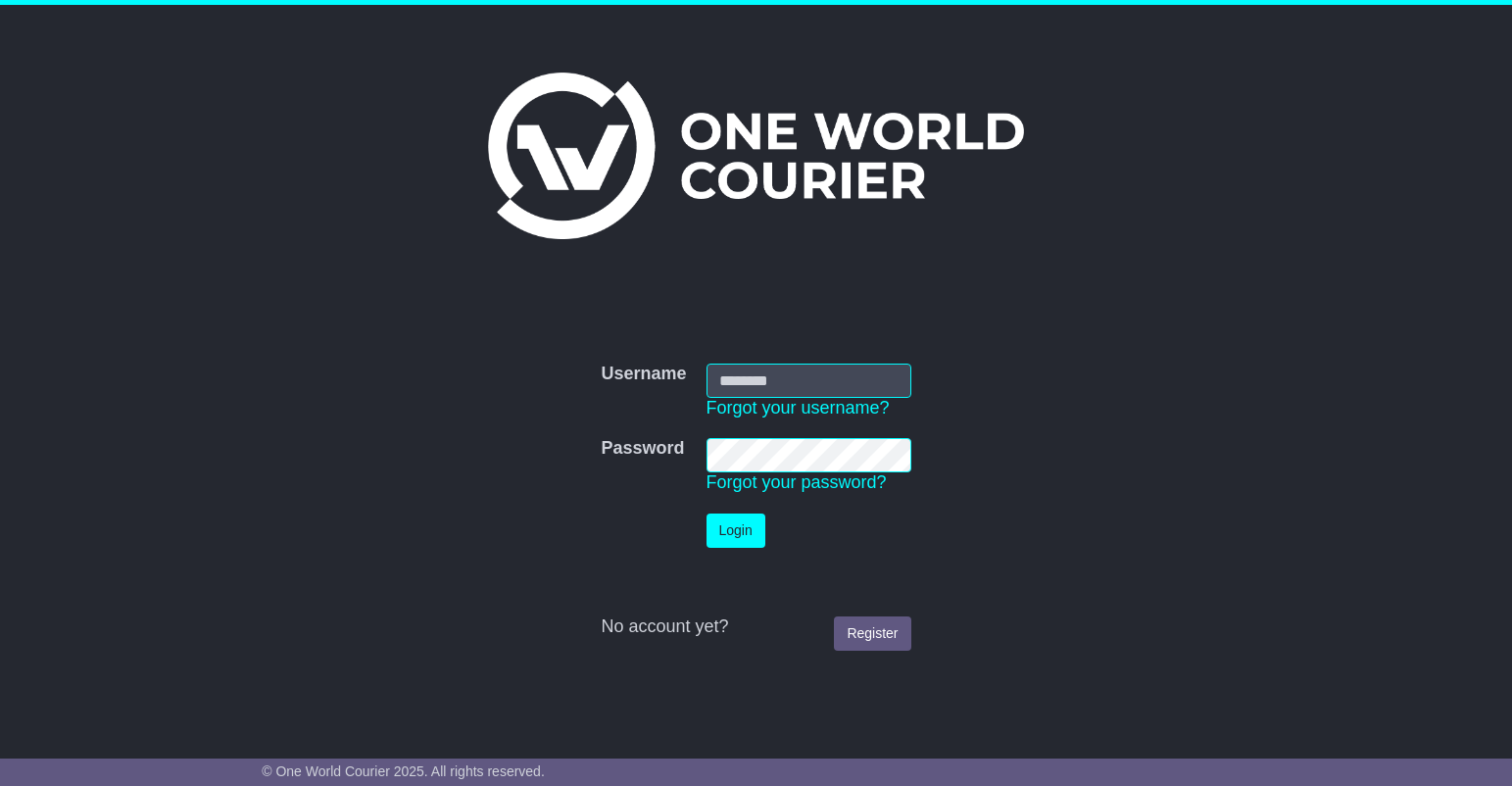 scroll, scrollTop: 0, scrollLeft: 0, axis: both 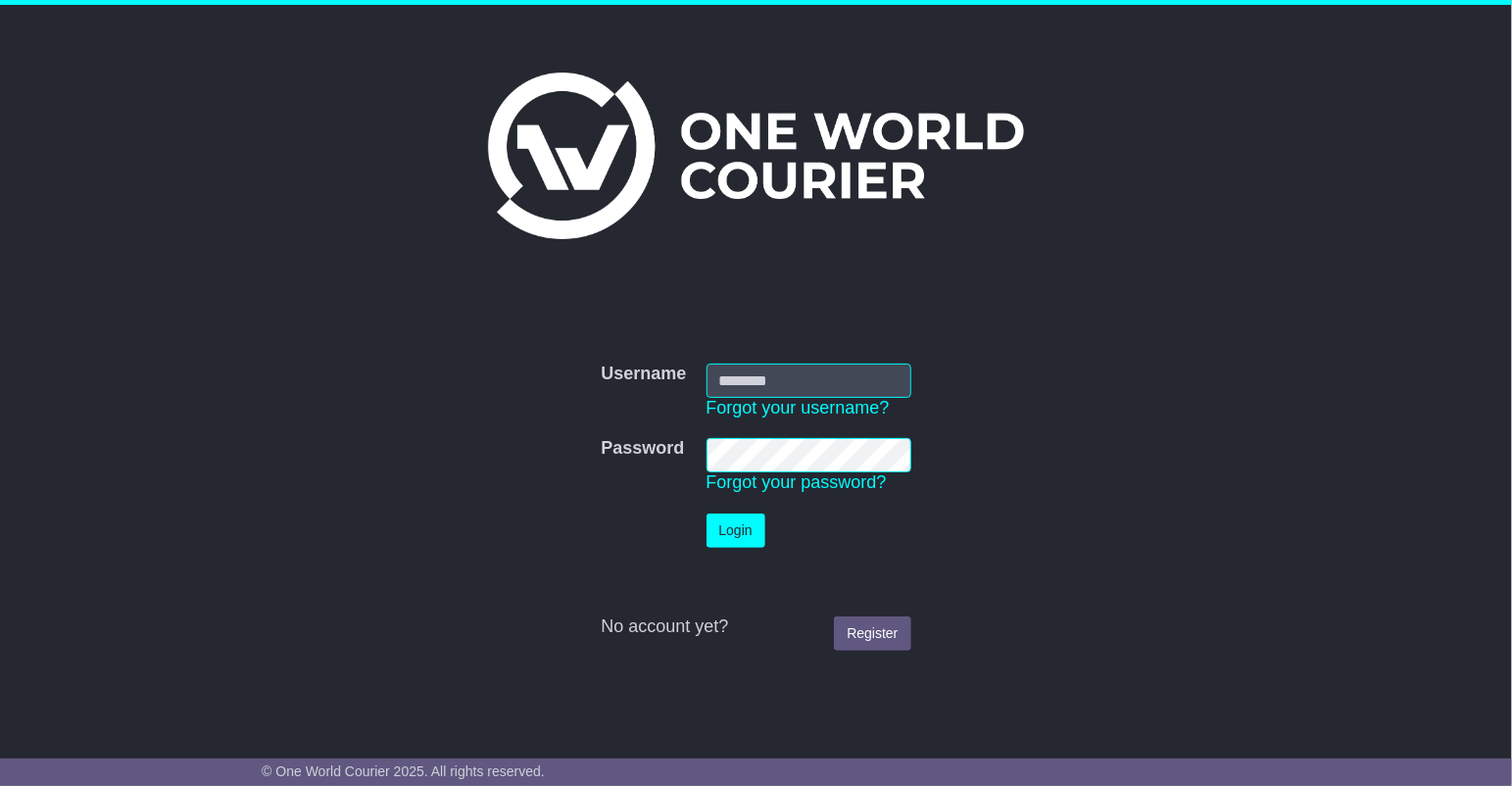 click on "Username" at bounding box center (808, 380) 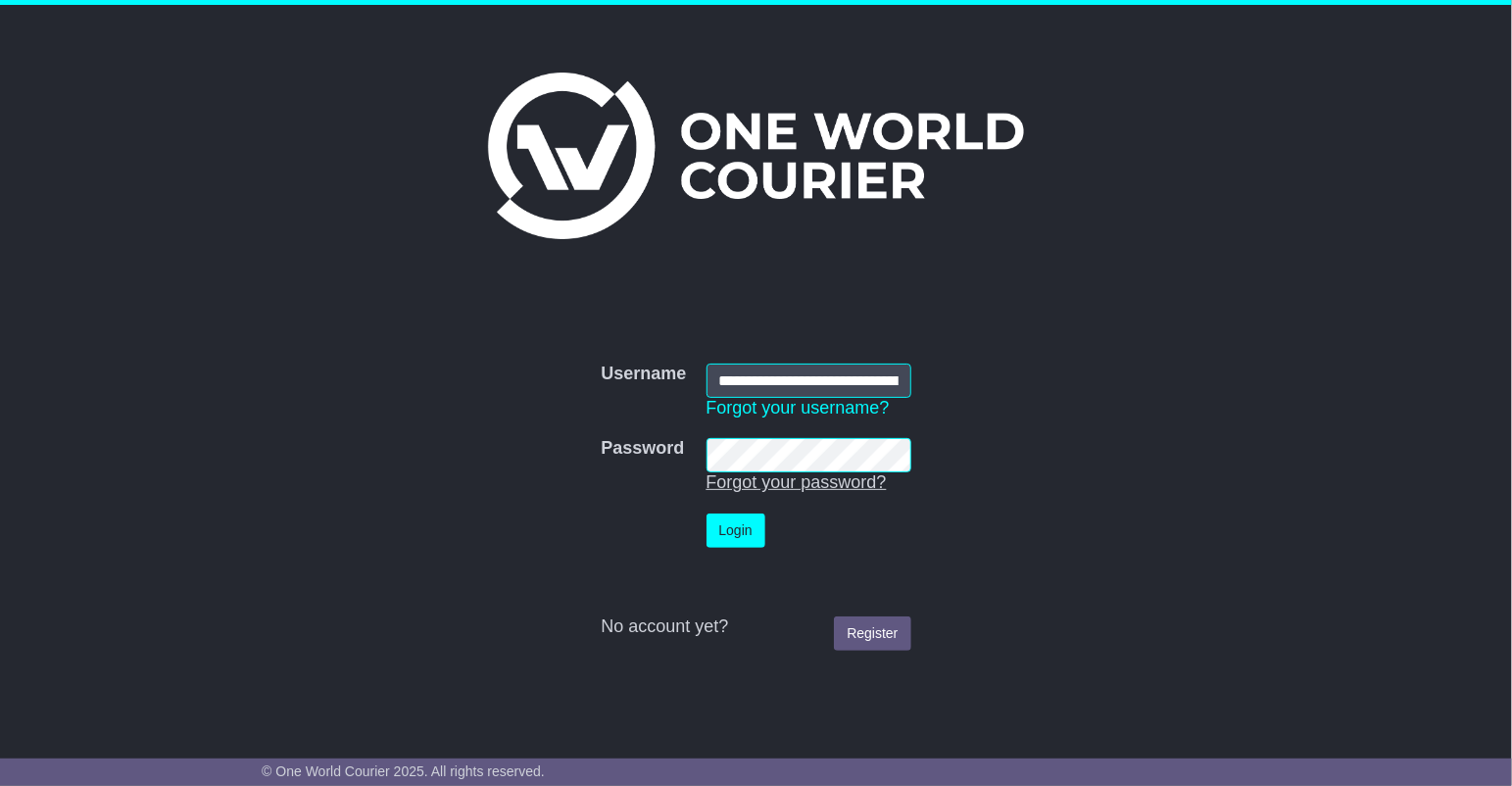 click on "Login" at bounding box center (736, 530) 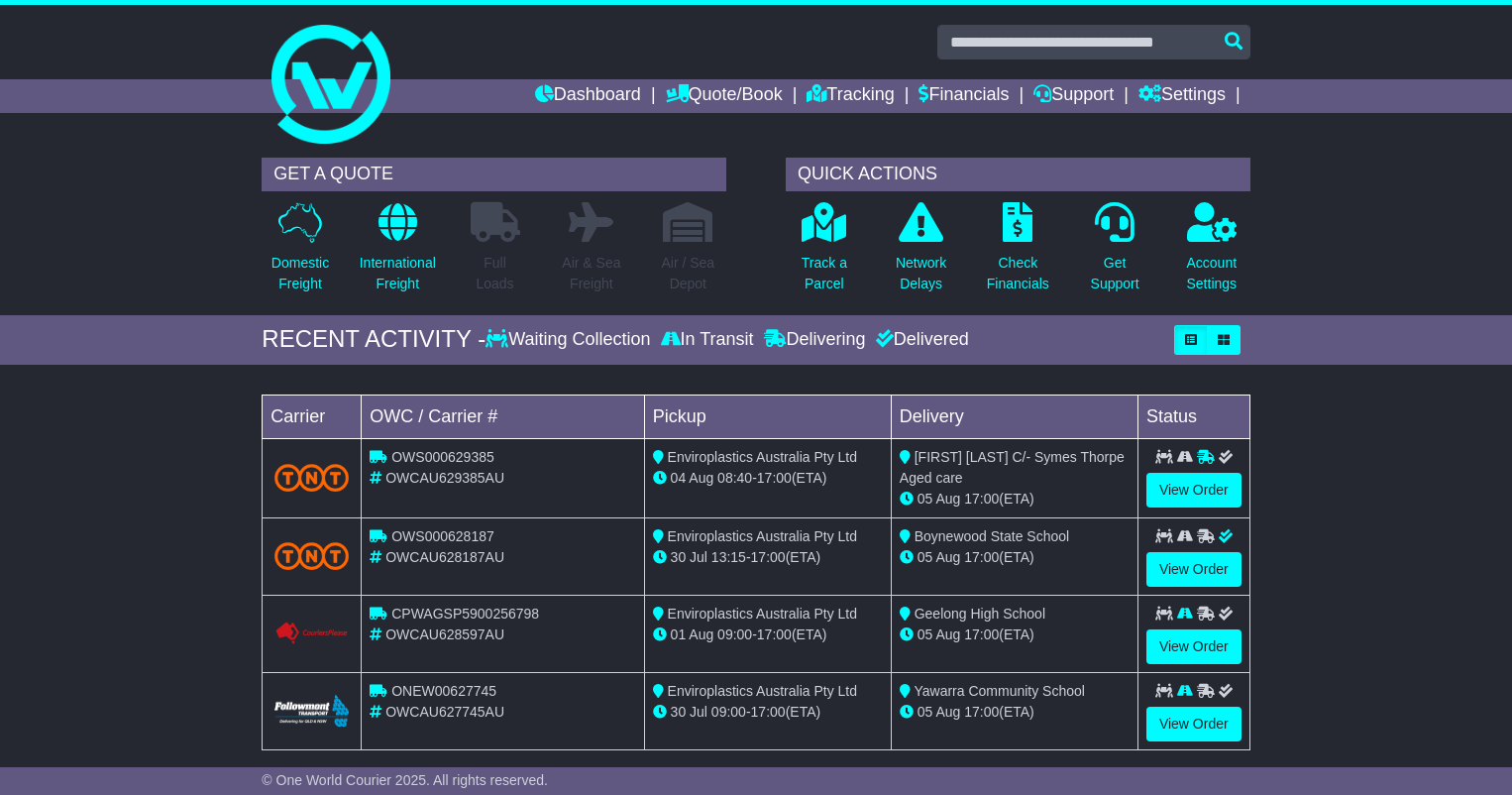 scroll, scrollTop: 0, scrollLeft: 0, axis: both 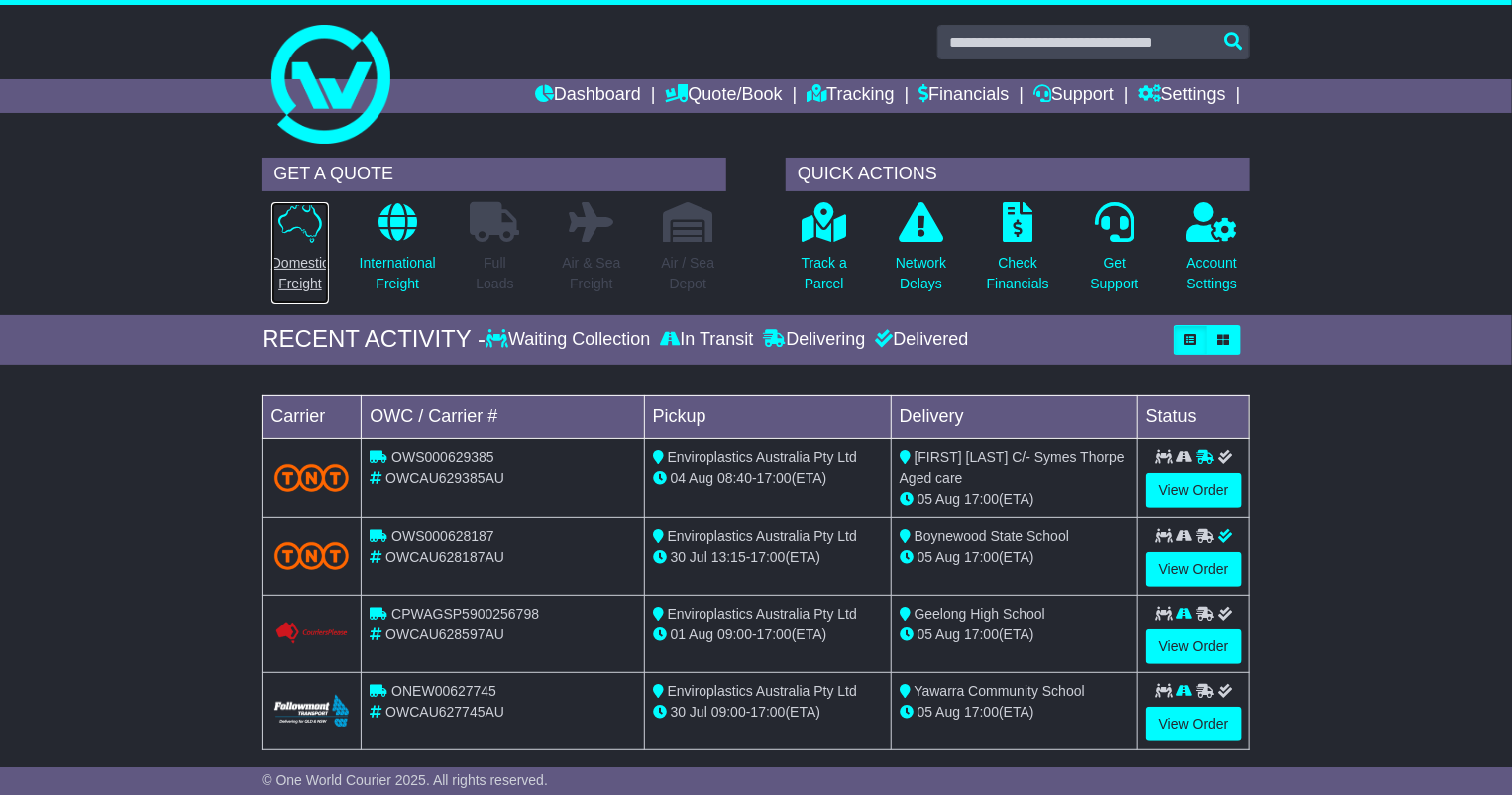 click on "Domestic Freight" at bounding box center [300, 253] 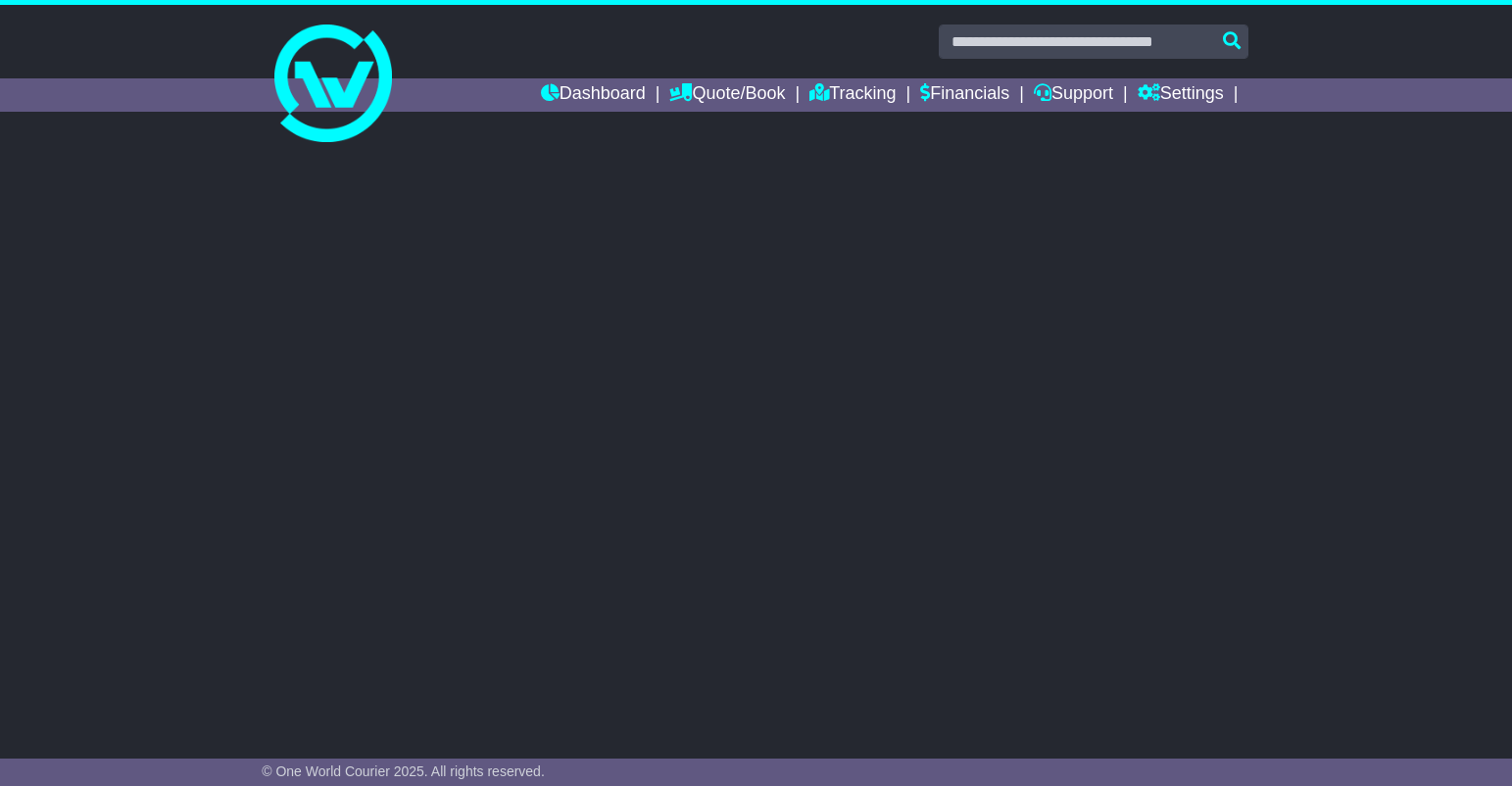 scroll, scrollTop: 0, scrollLeft: 0, axis: both 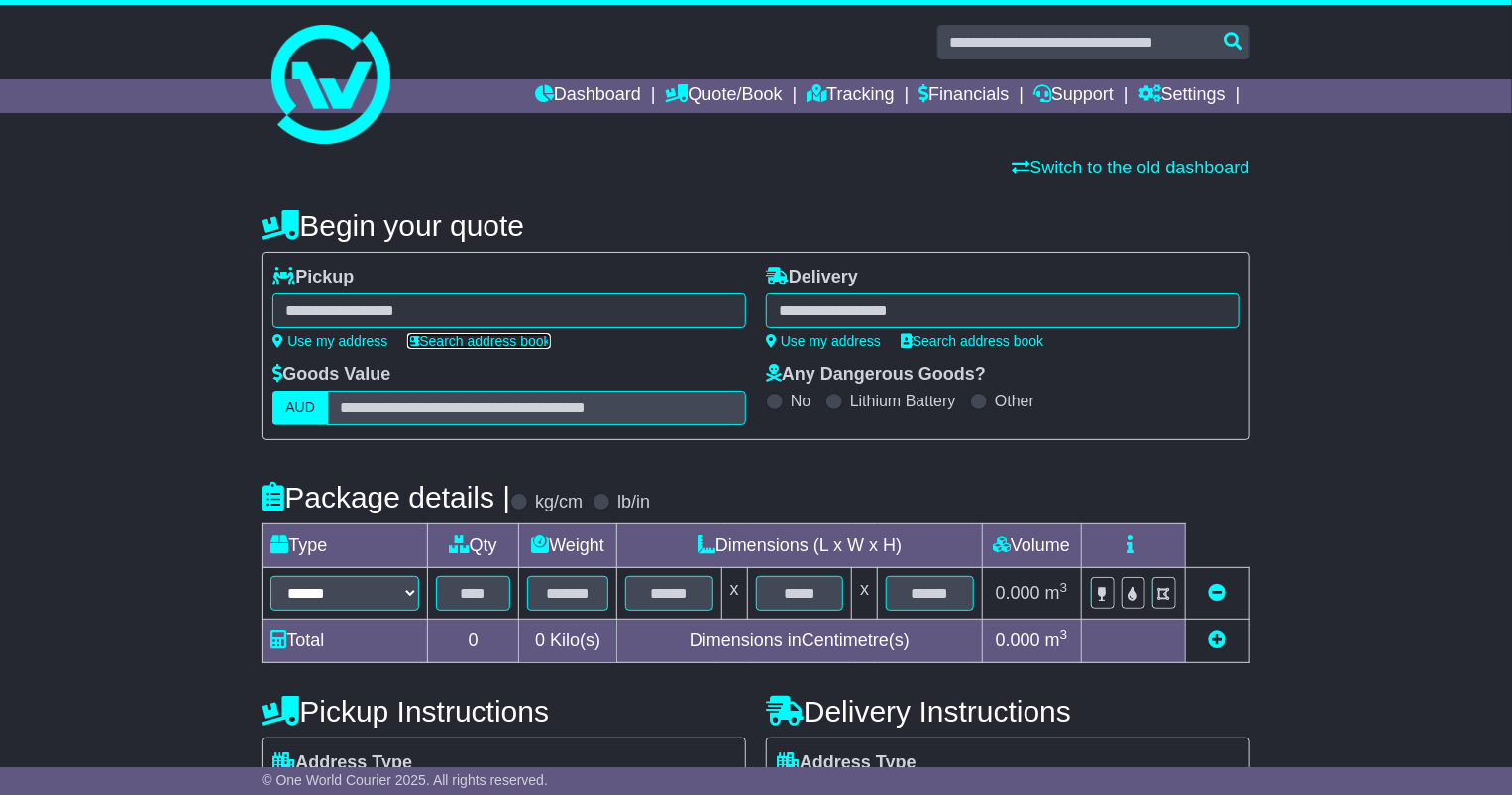 click on "Search address book" at bounding box center (479, 341) 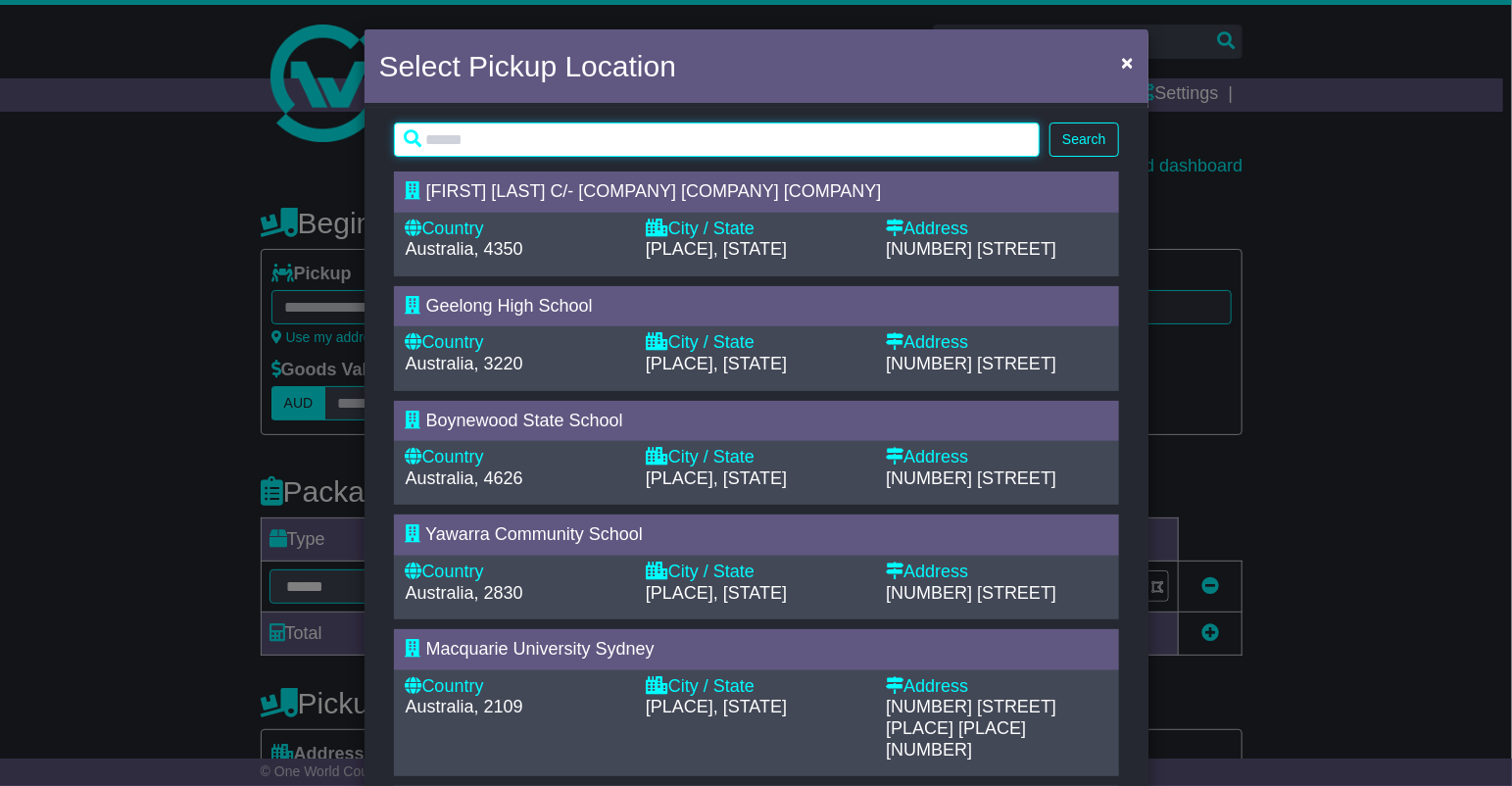 click at bounding box center (717, 139) 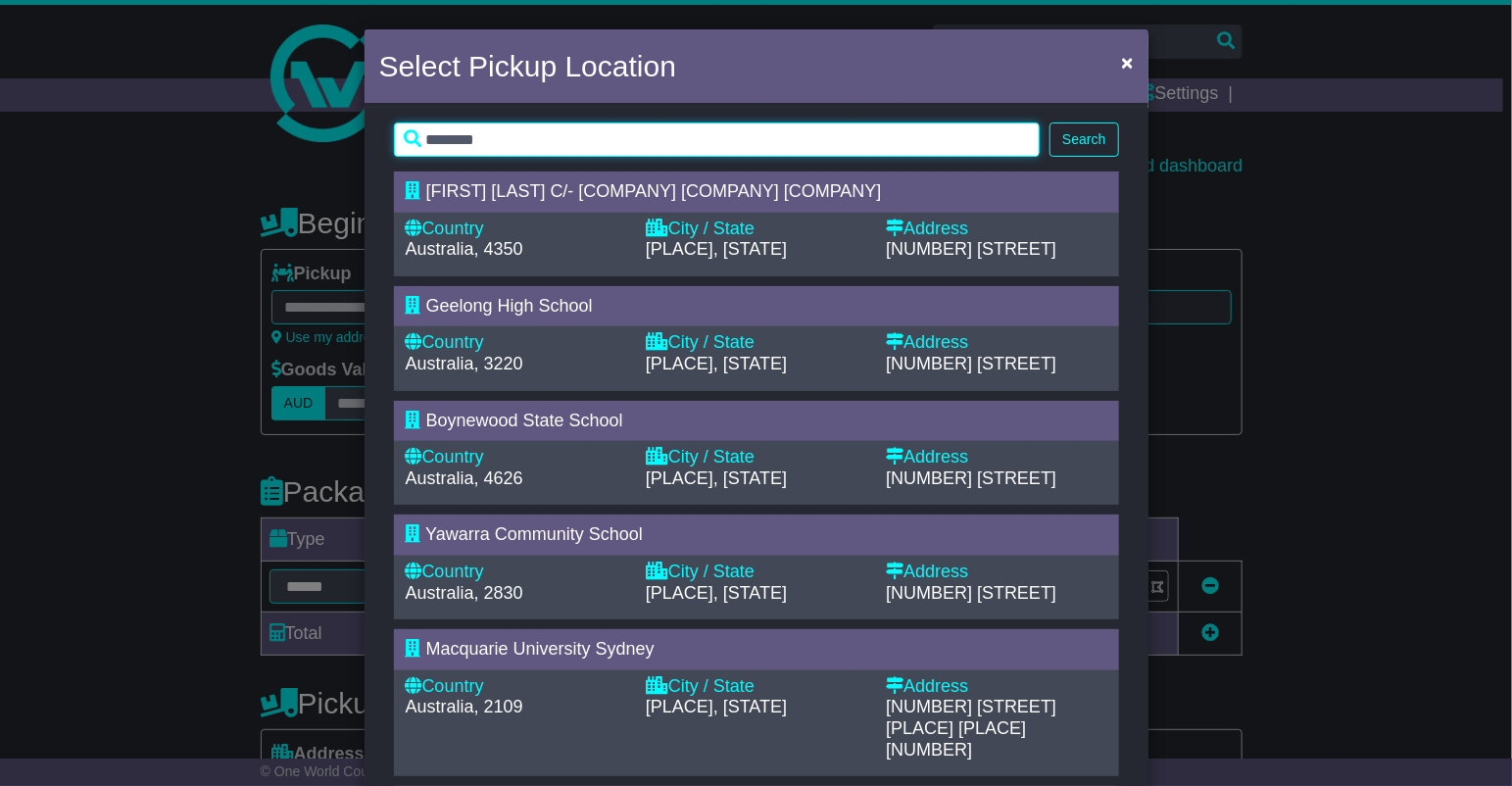 type on "********" 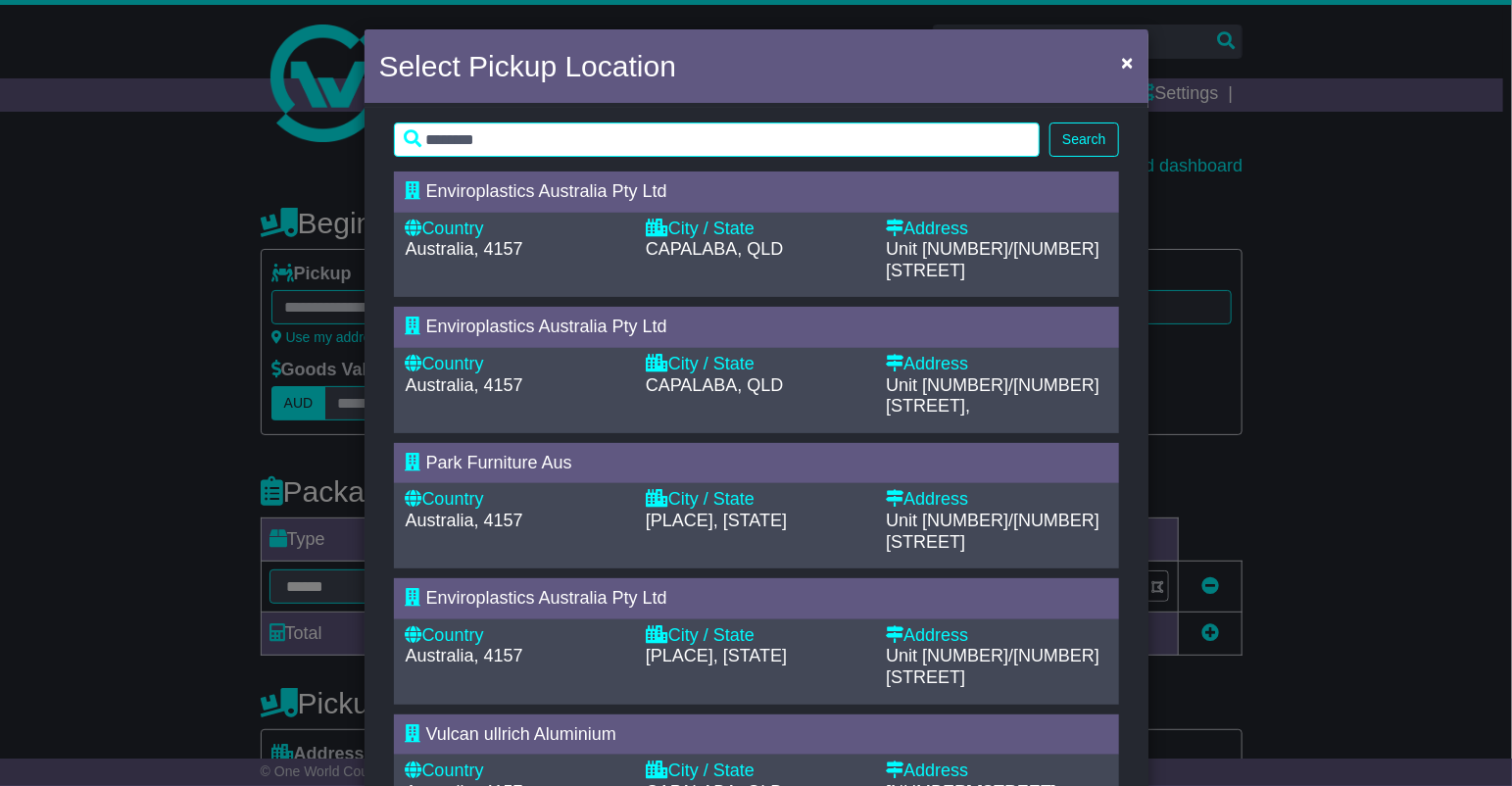 click on "CAPALABA, QLD" at bounding box center [714, 249] 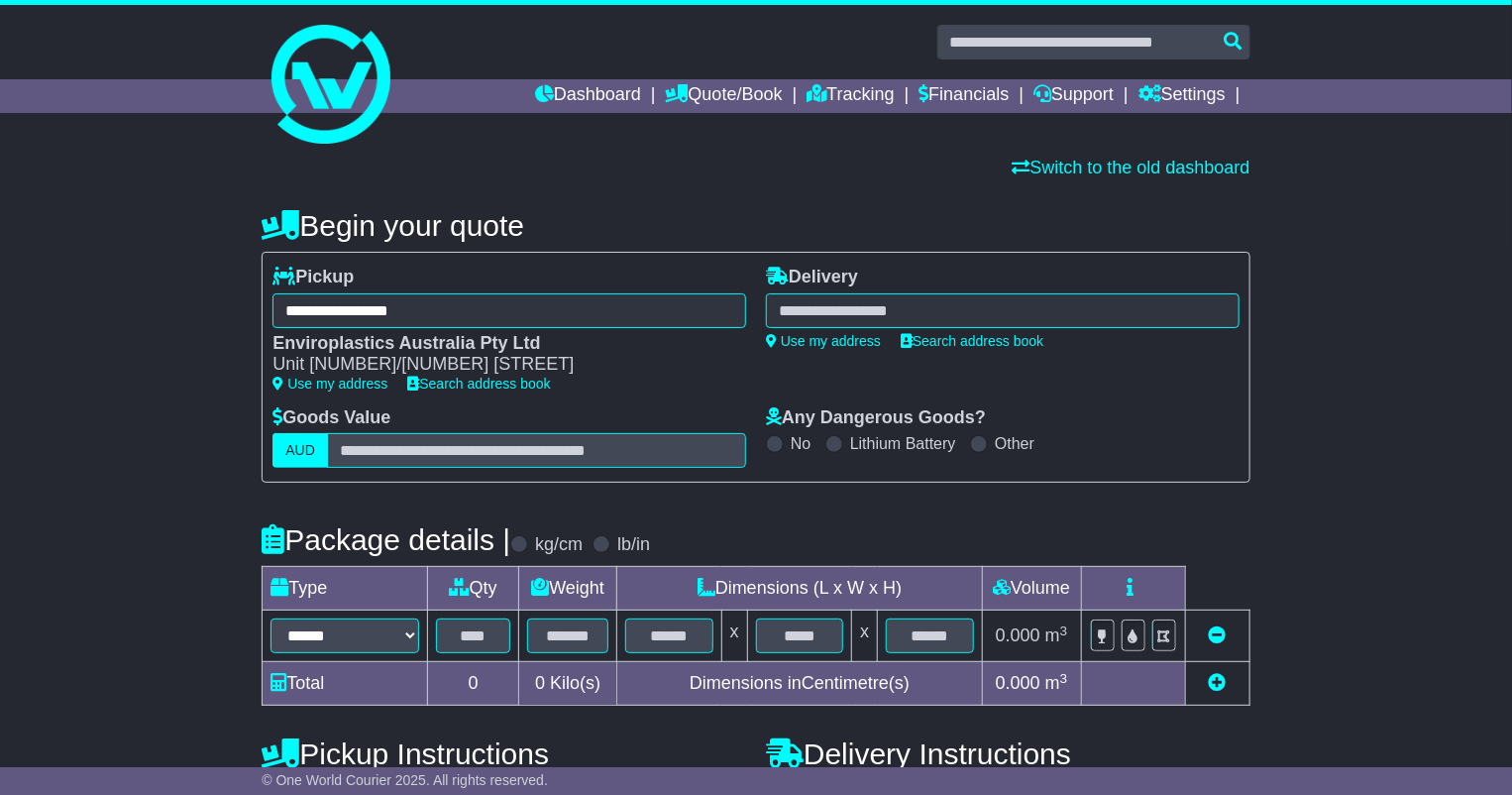 click at bounding box center (1003, 310) 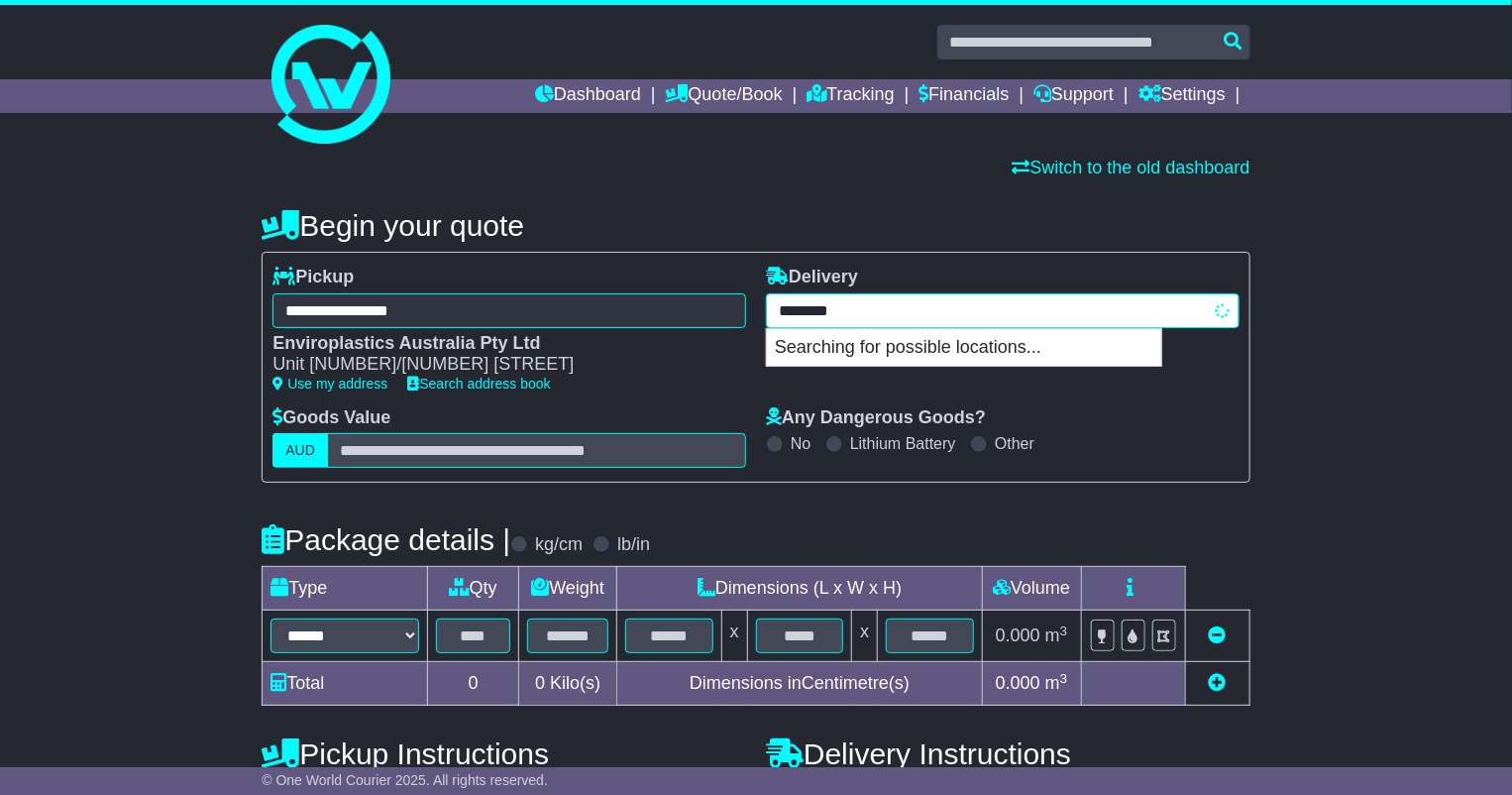 type on "*********" 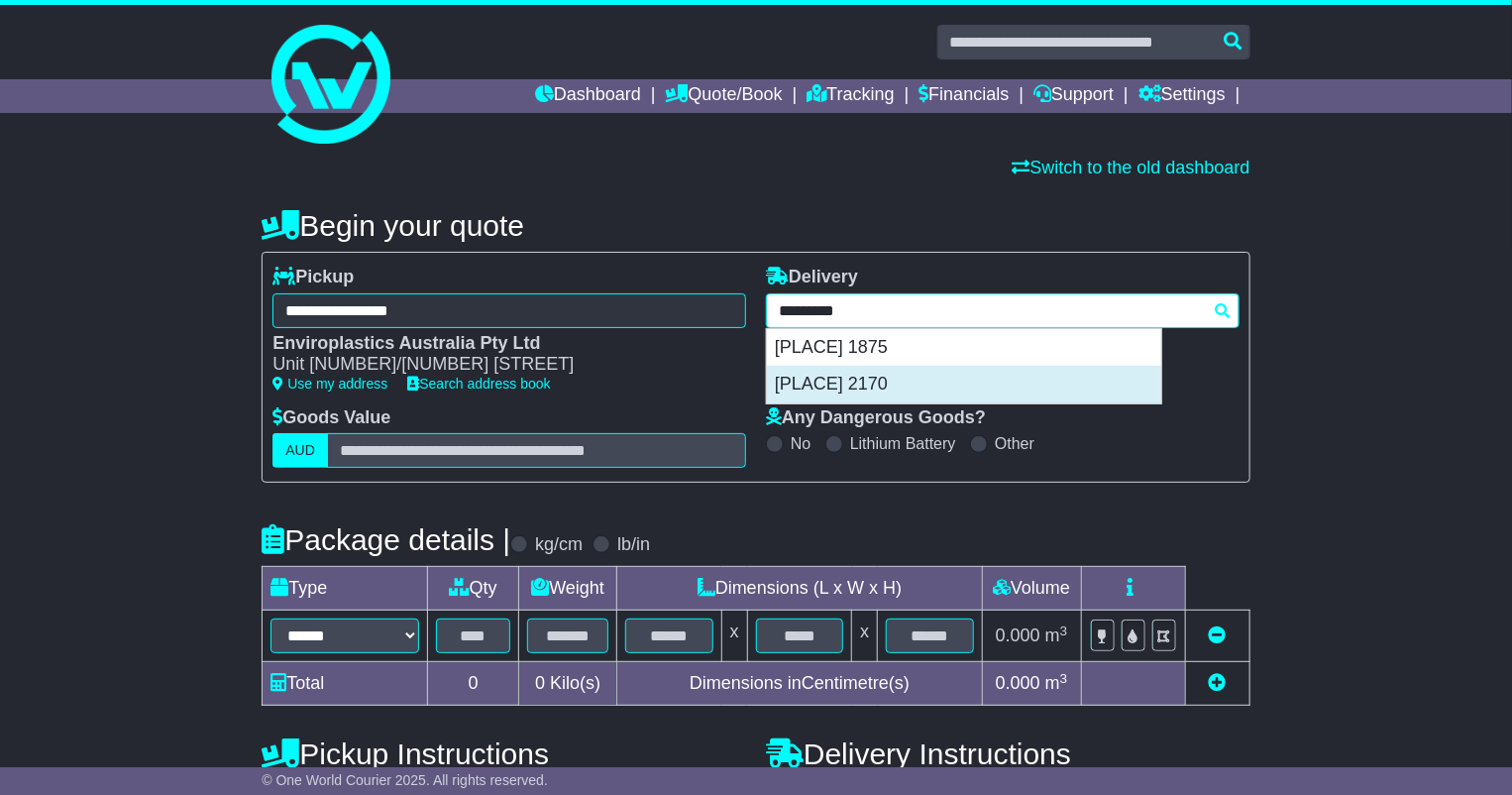 click on "[PLACE] 2170" at bounding box center [964, 385] 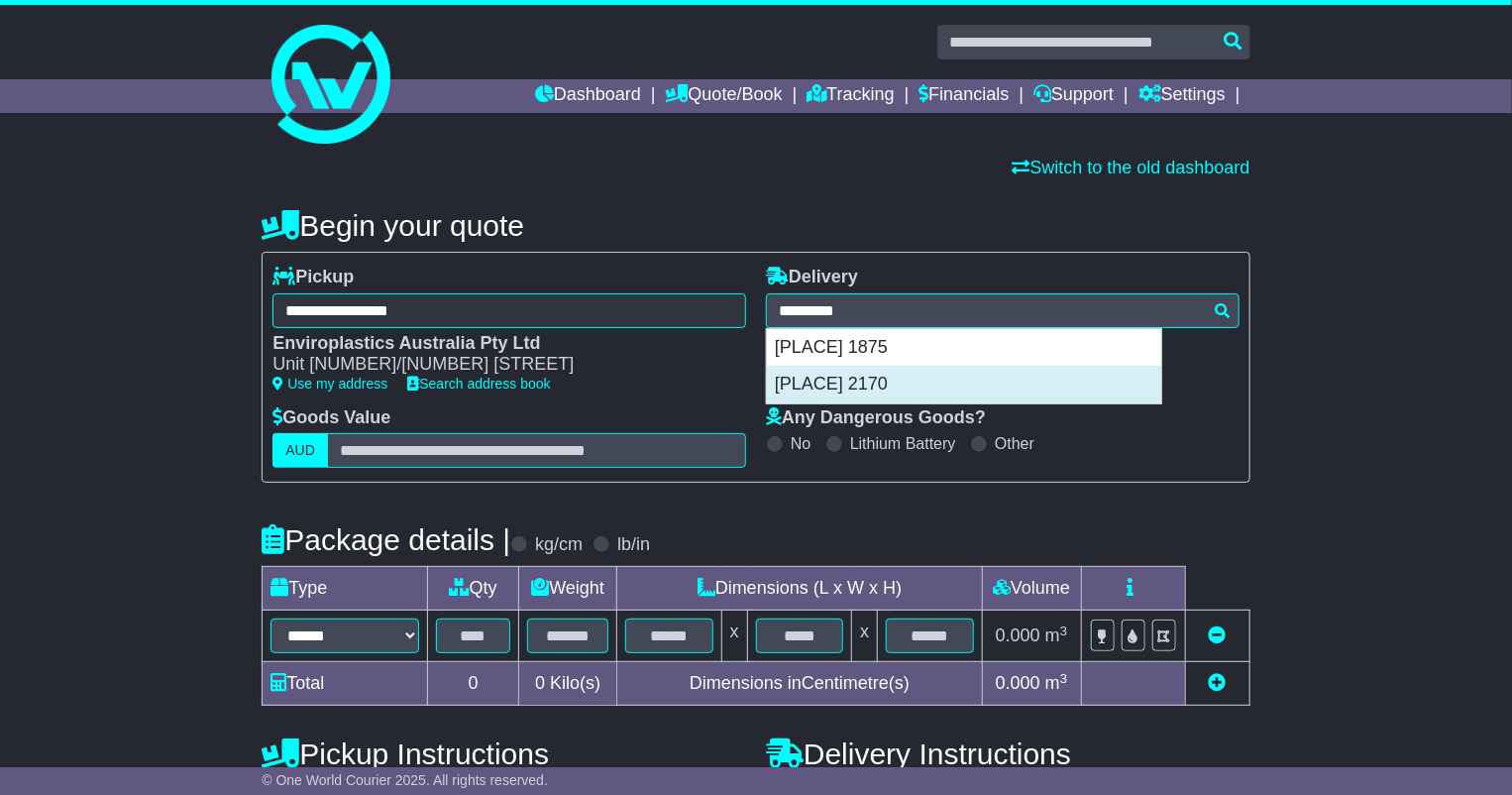 type on "**********" 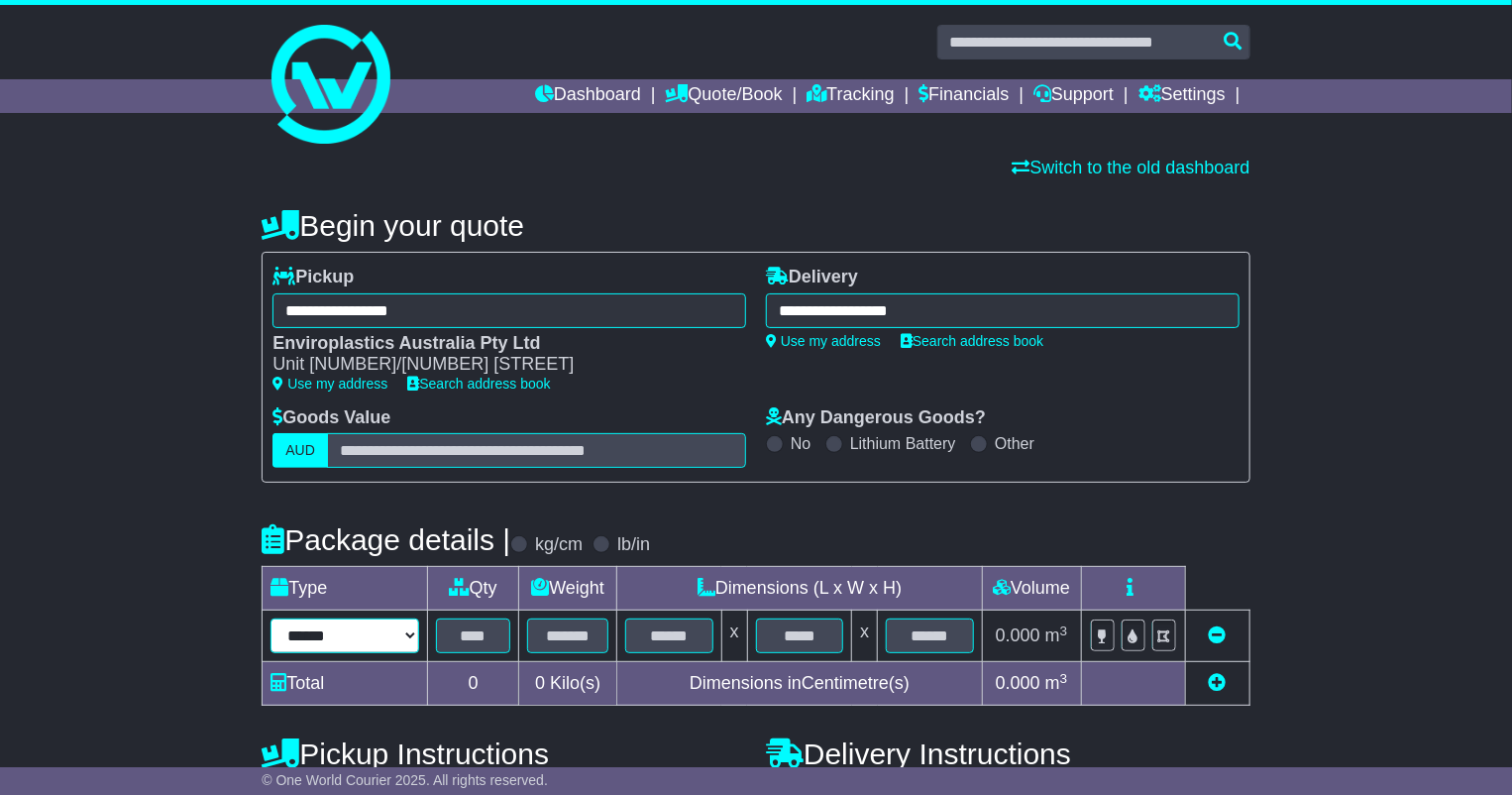 click on "****** ****** *** ******** ***** **** **** ****** *** *******" at bounding box center [345, 635] 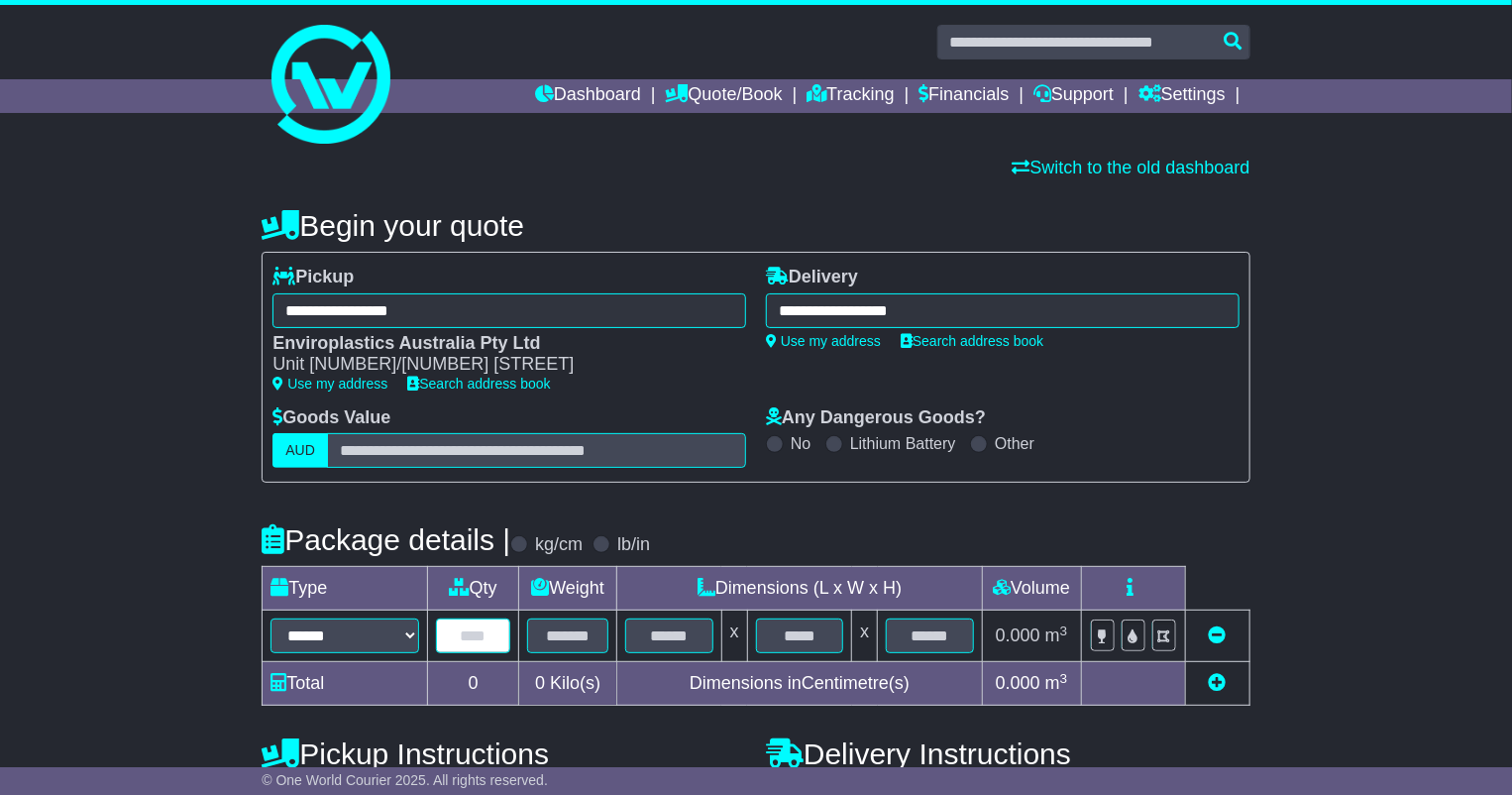 click at bounding box center [473, 635] 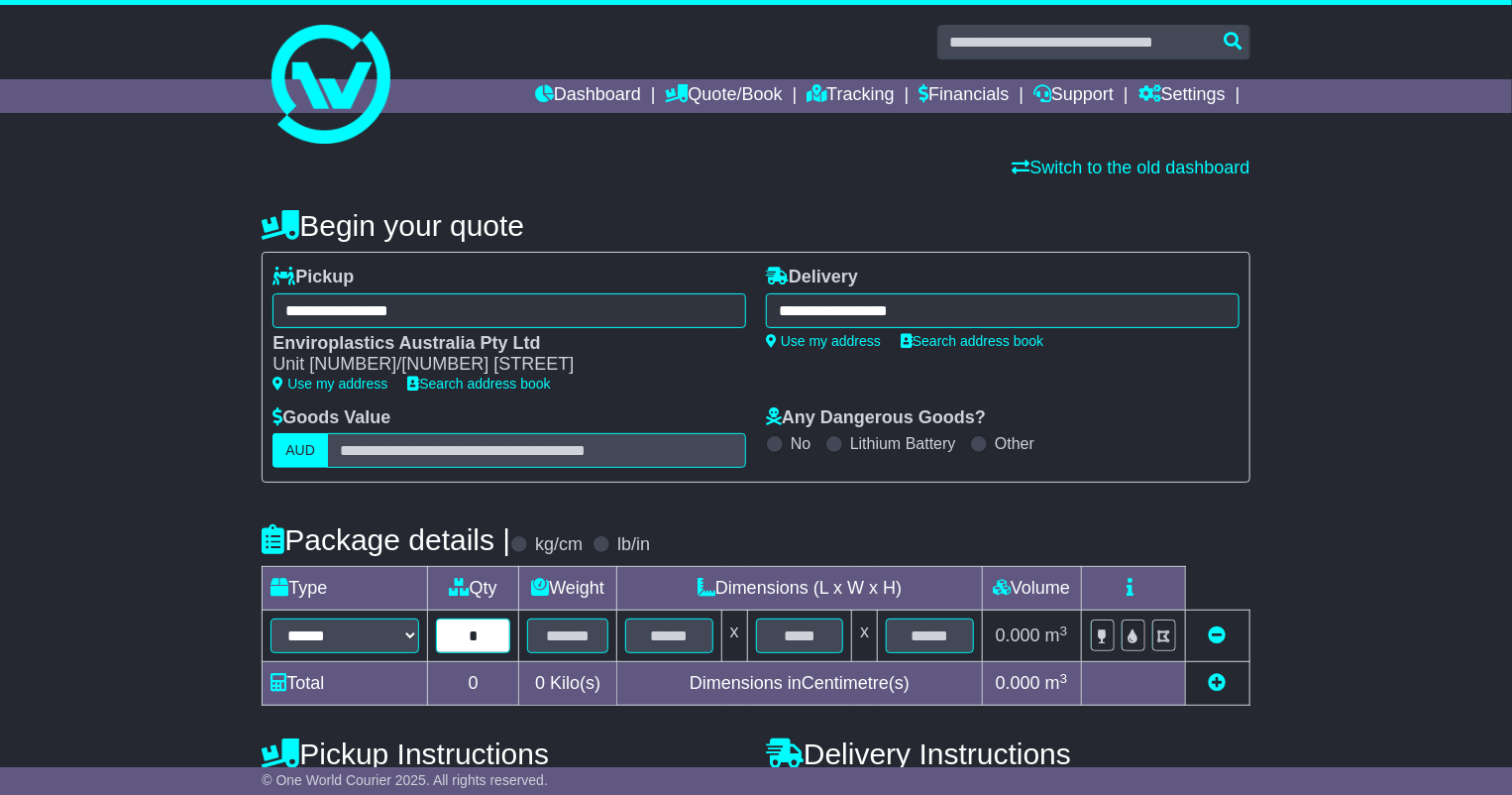 type on "*" 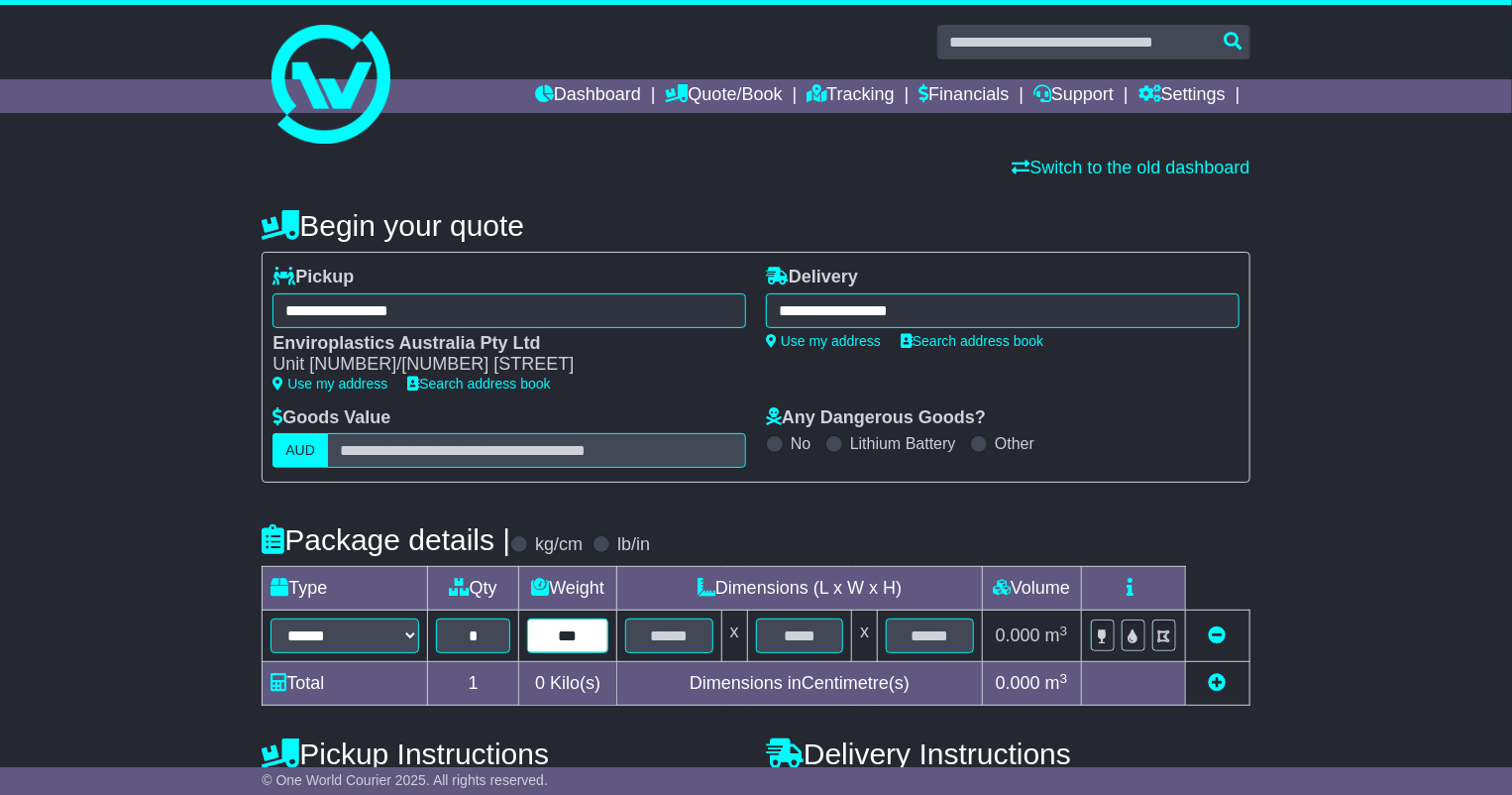 type on "***" 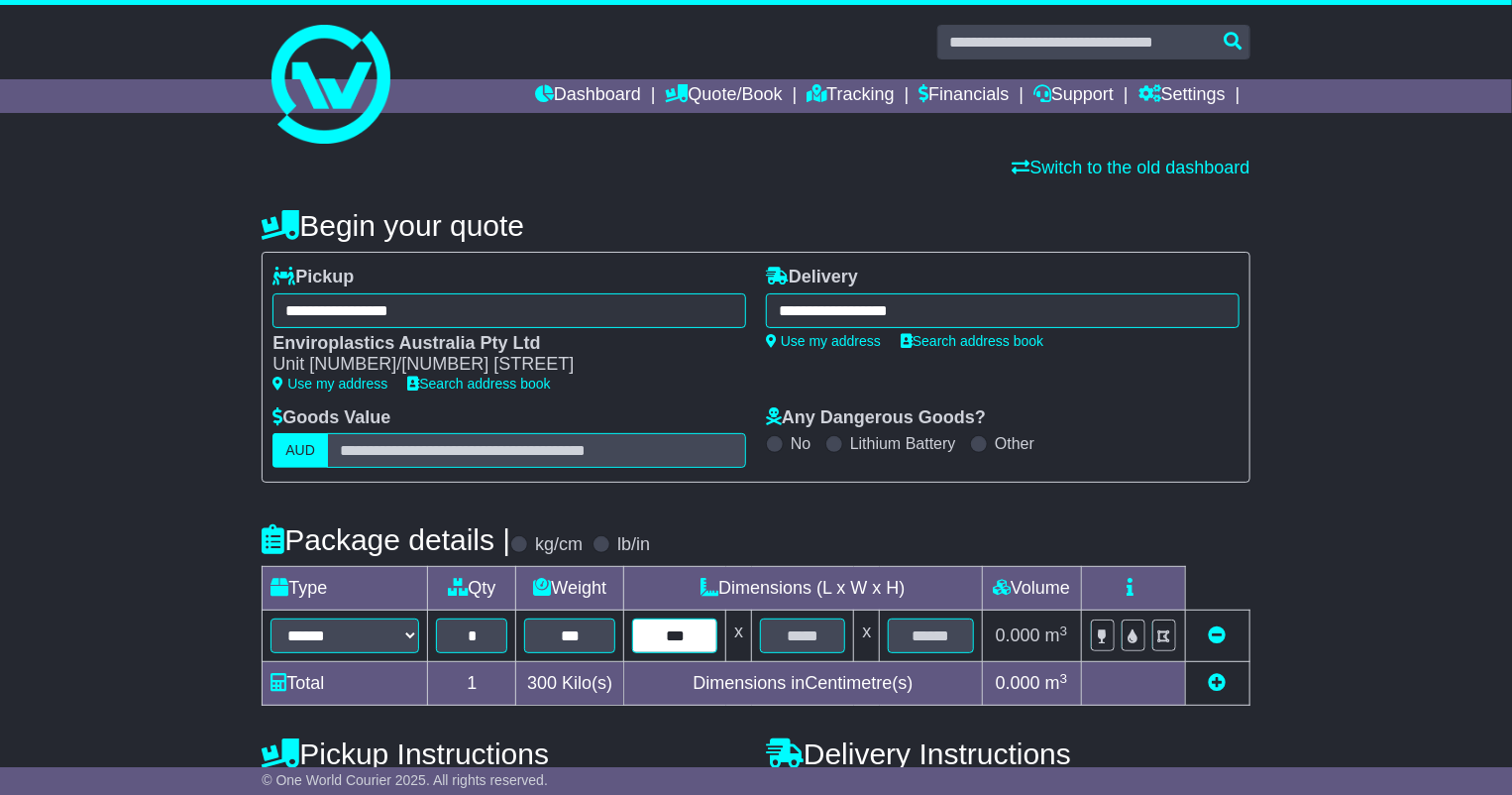 type on "***" 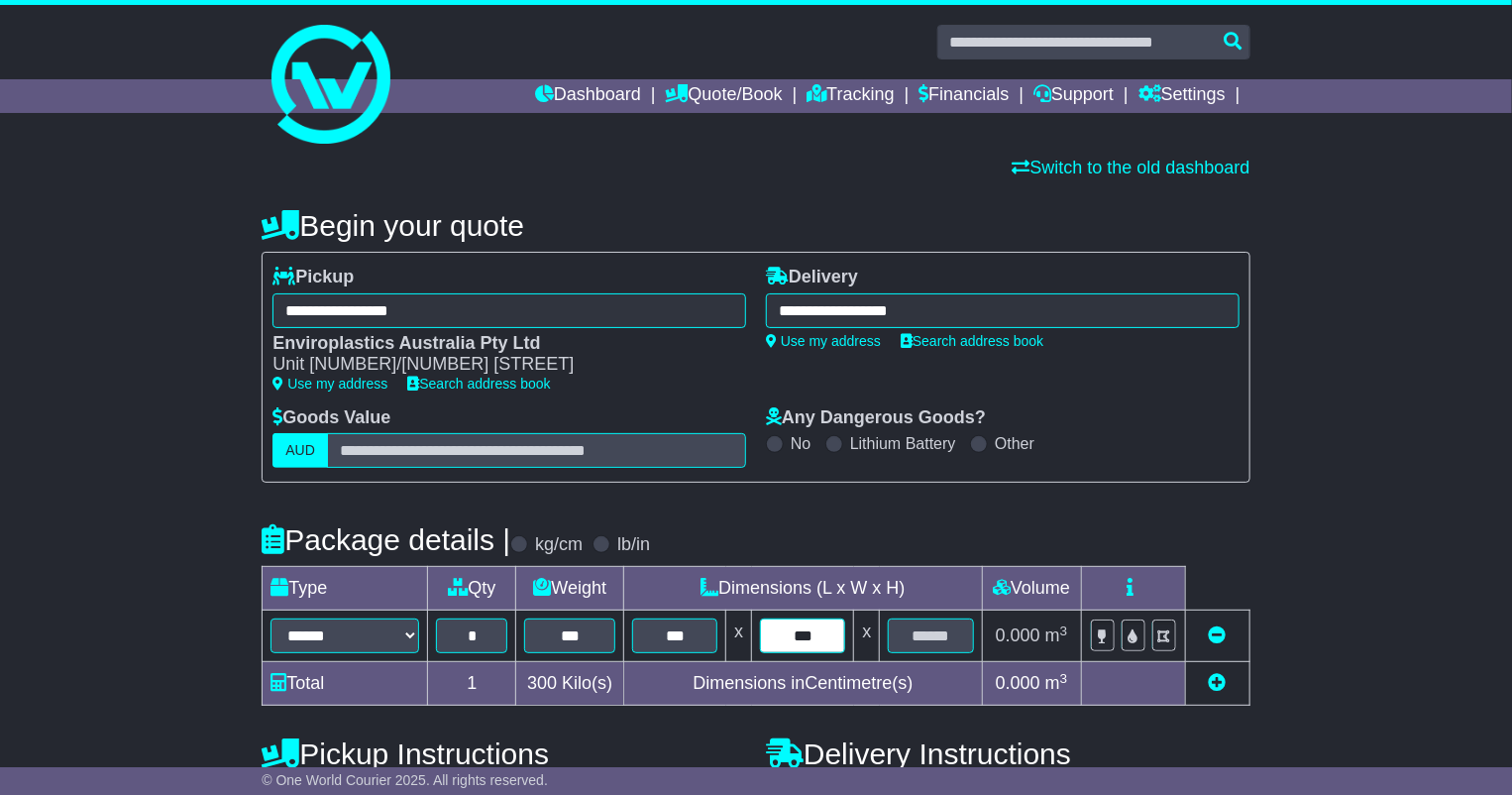 type on "***" 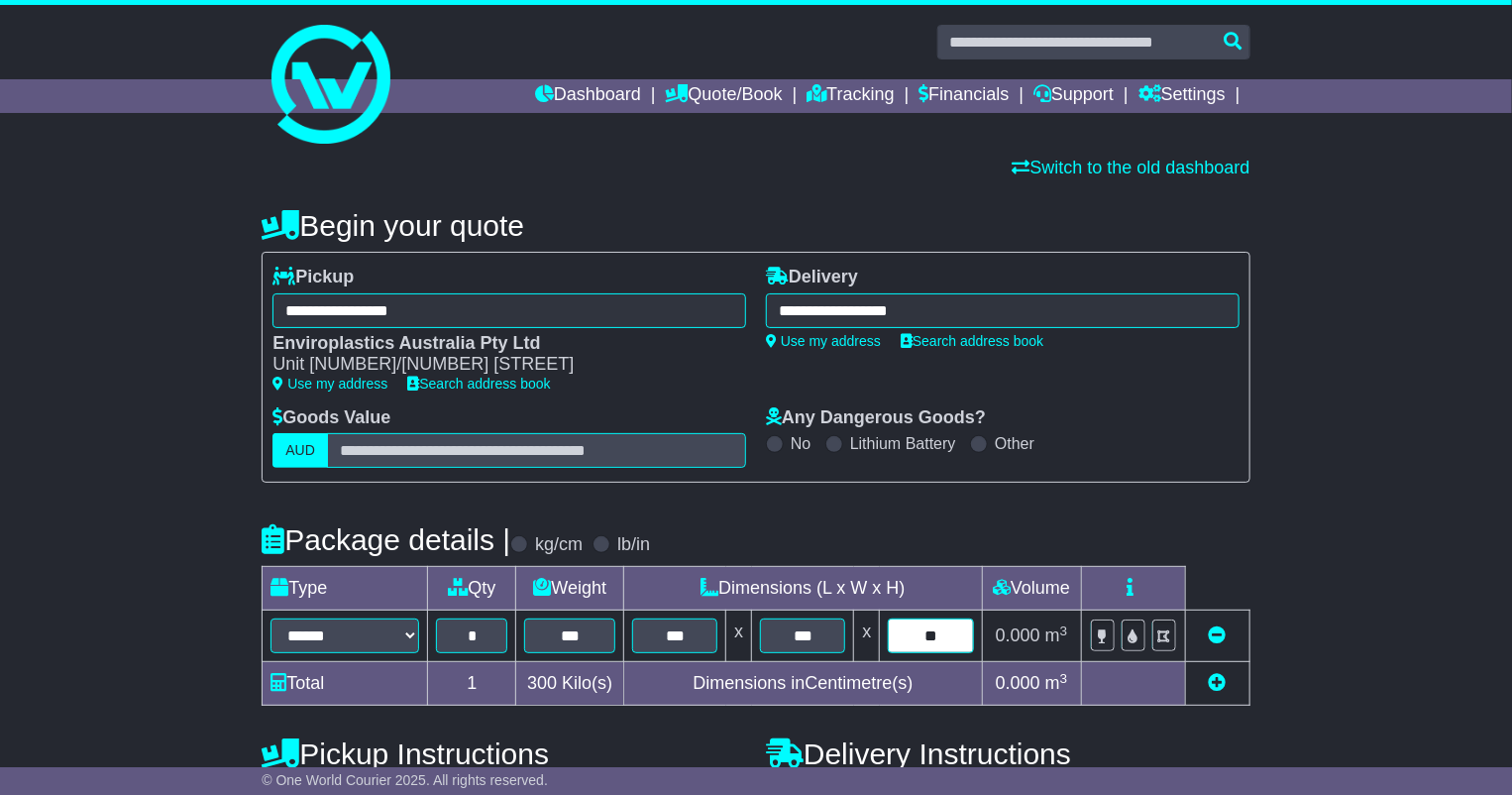 type on "**" 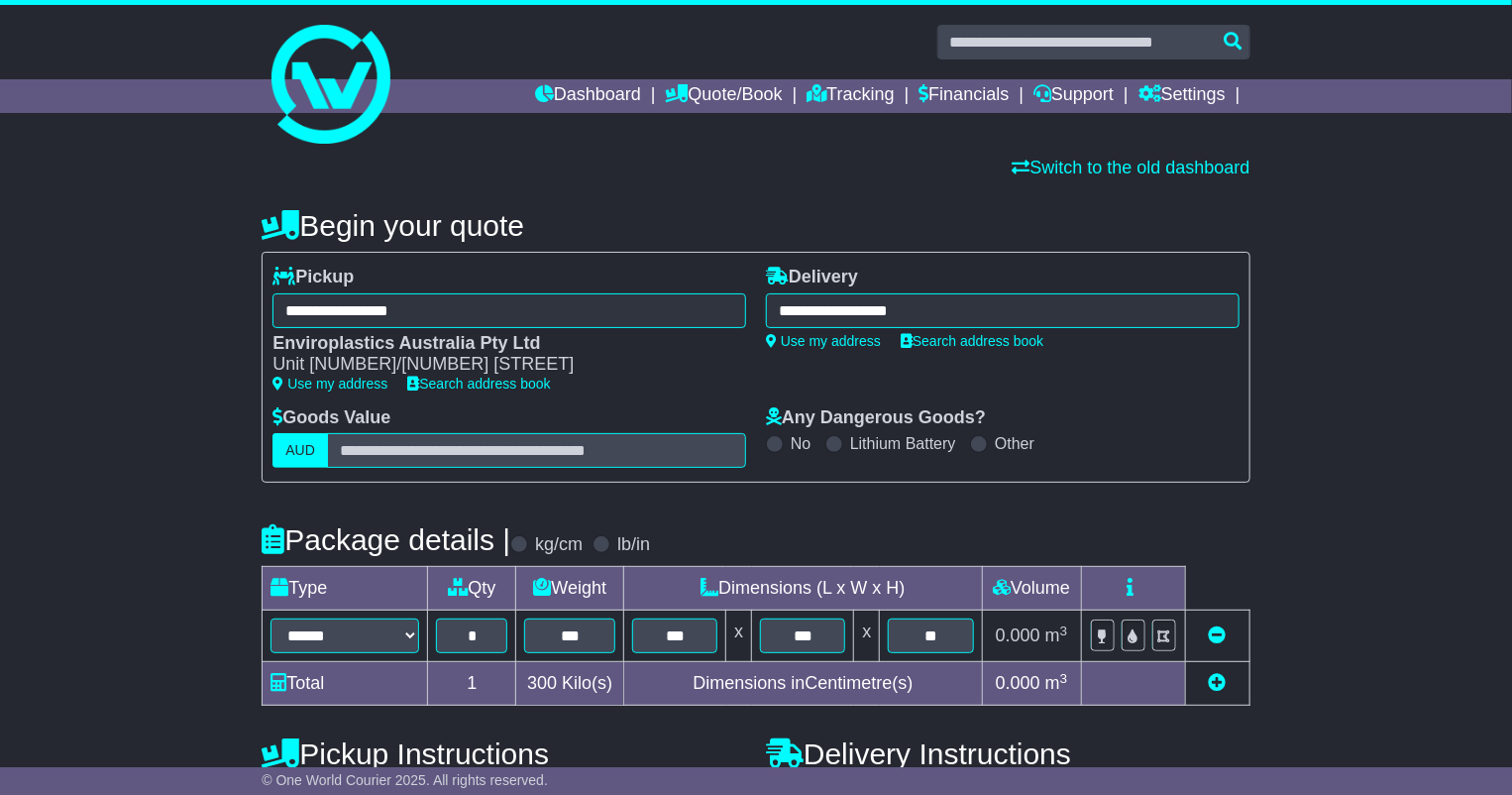 scroll, scrollTop: 467, scrollLeft: 0, axis: vertical 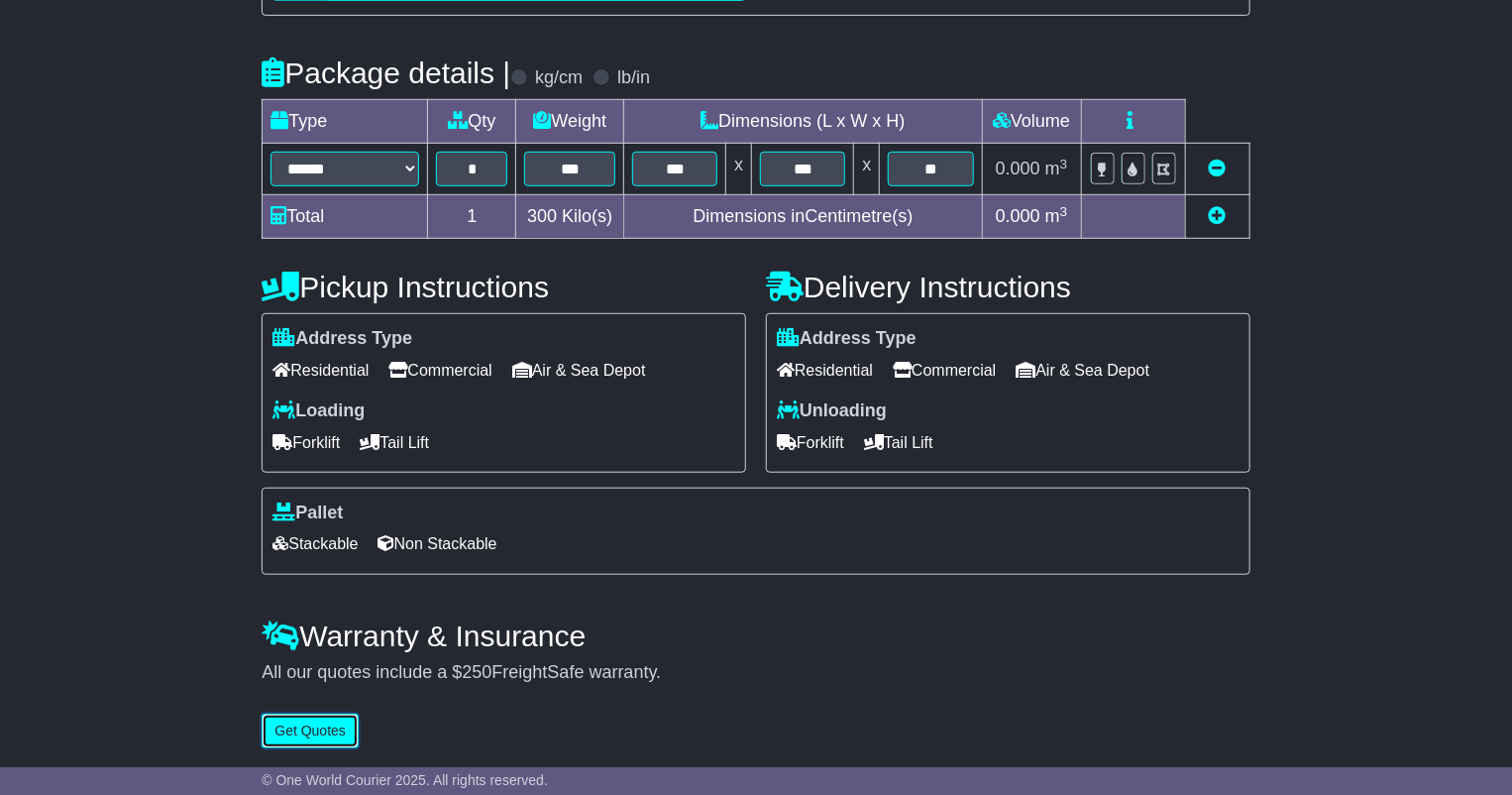 type 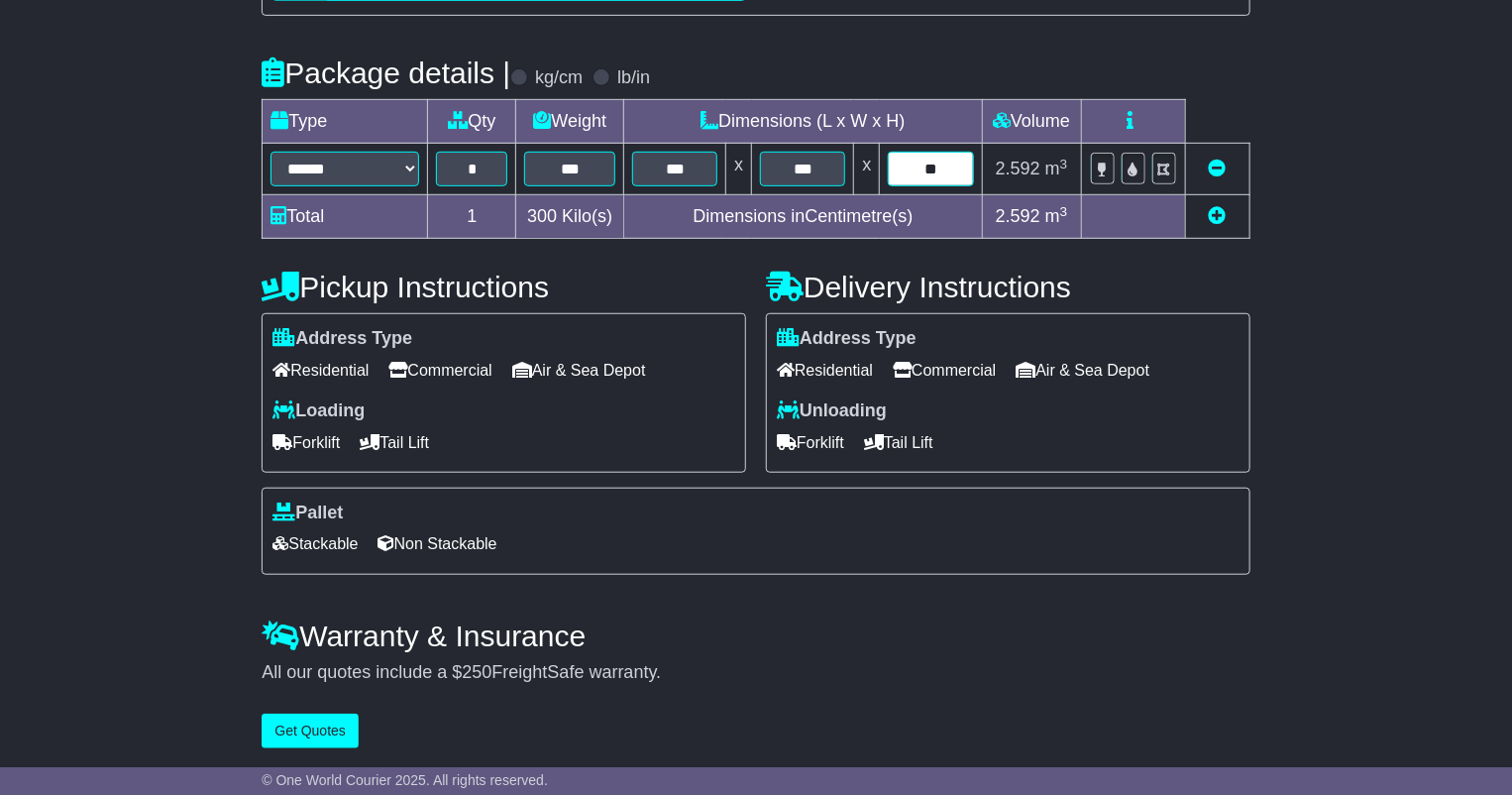 drag, startPoint x: 950, startPoint y: 166, endPoint x: 914, endPoint y: 166, distance: 36 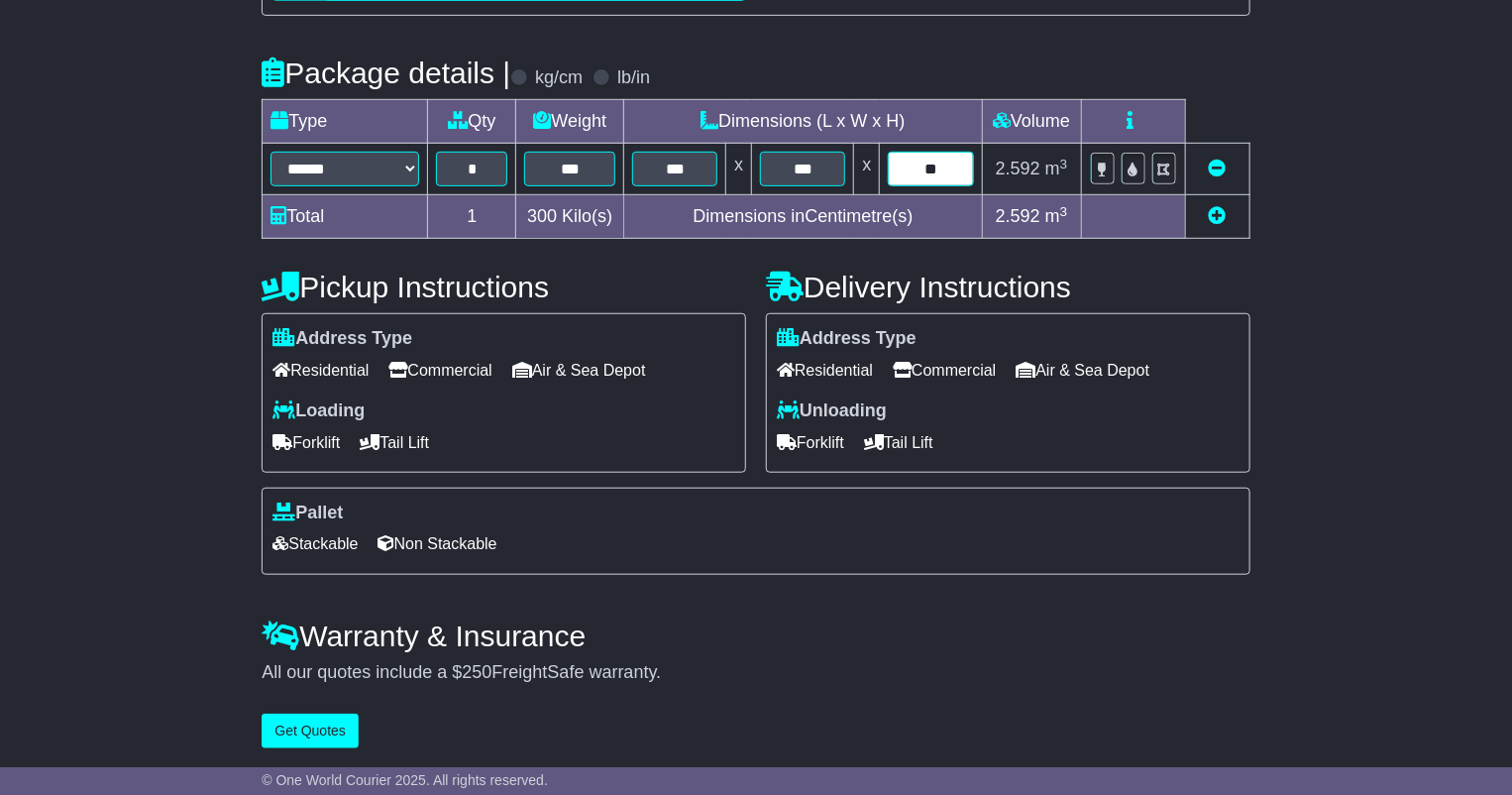 type on "**" 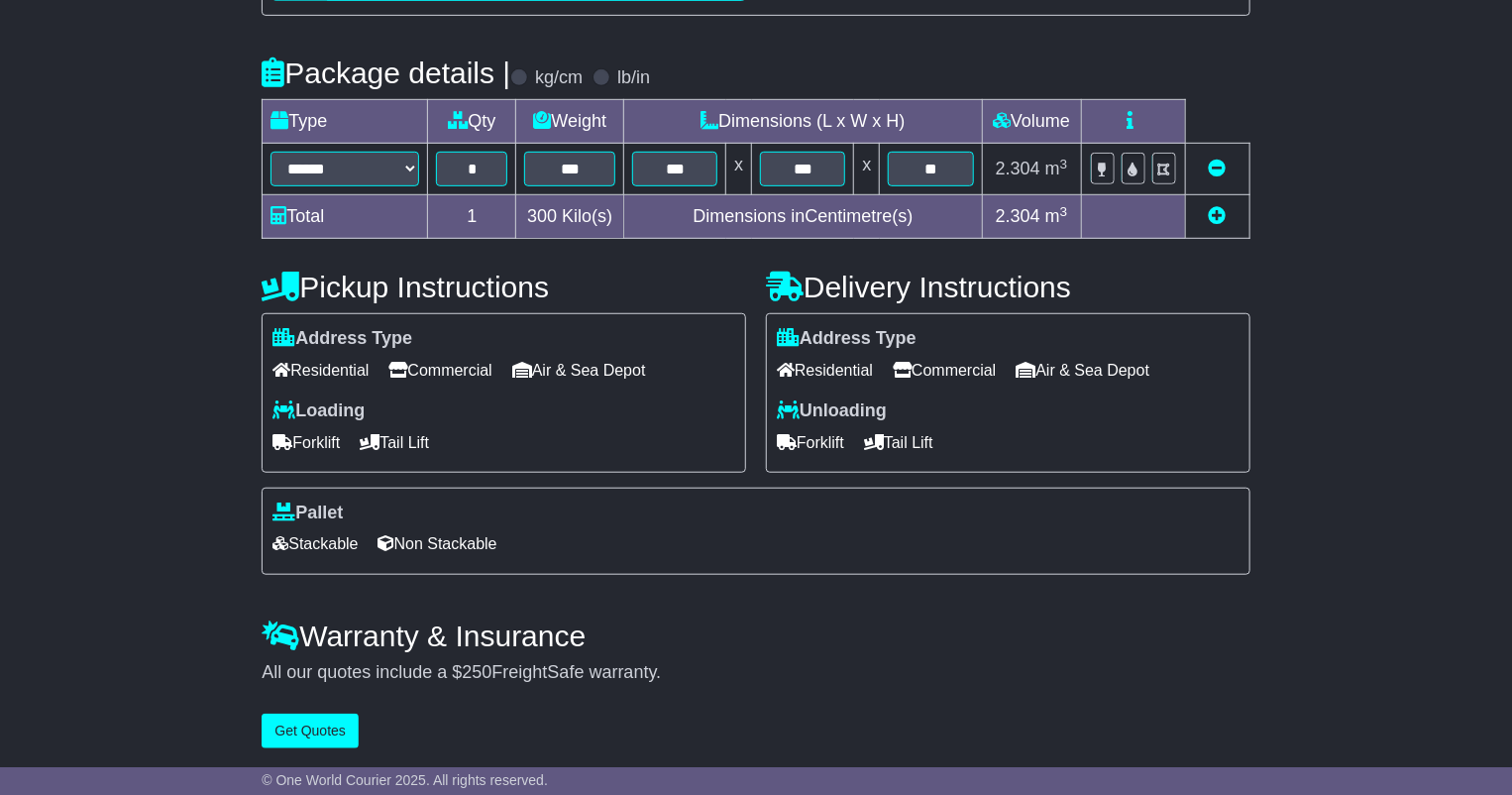 click on "Commercial" at bounding box center [944, 370] 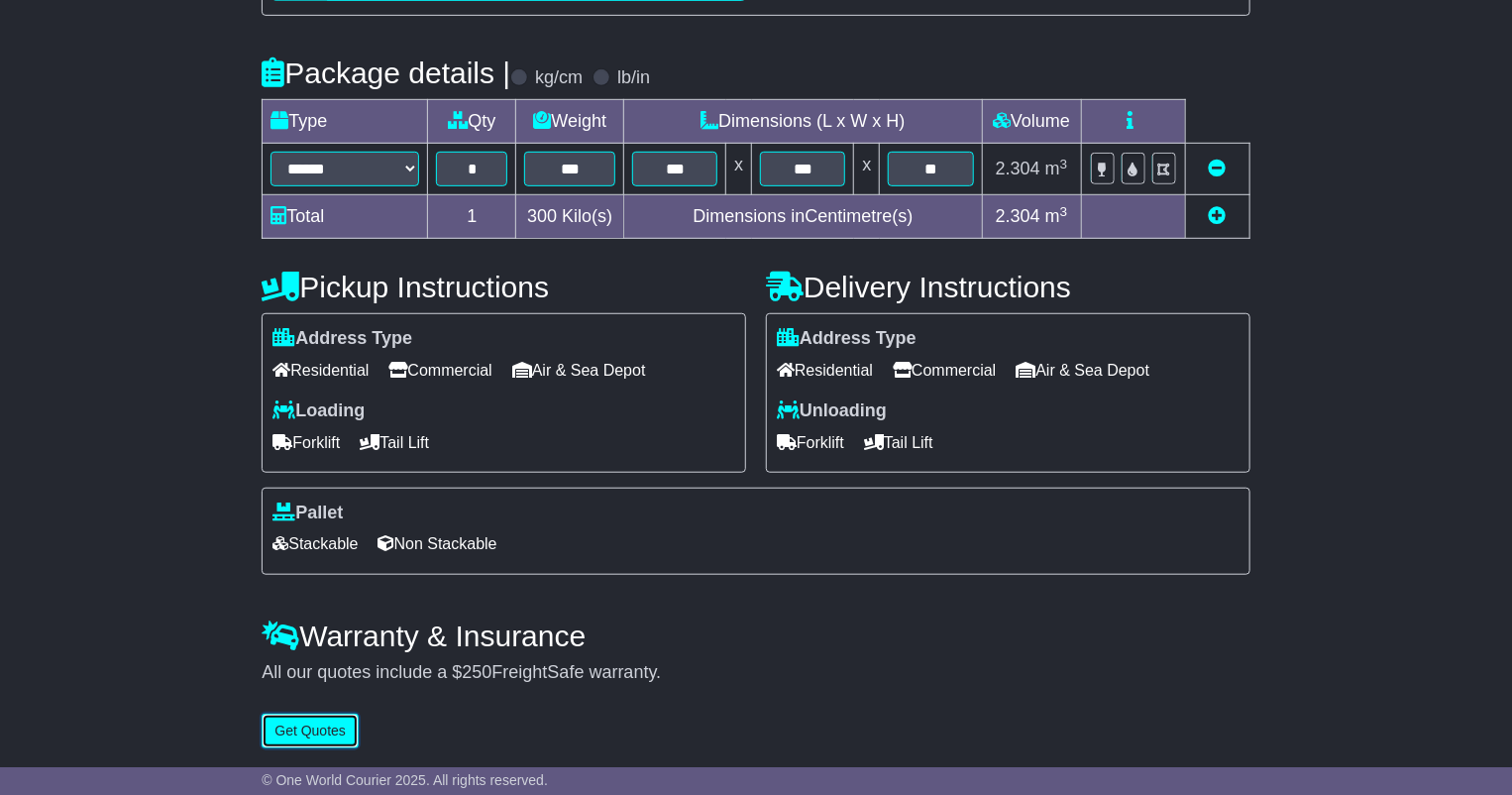 click on "Get Quotes" at bounding box center (310, 731) 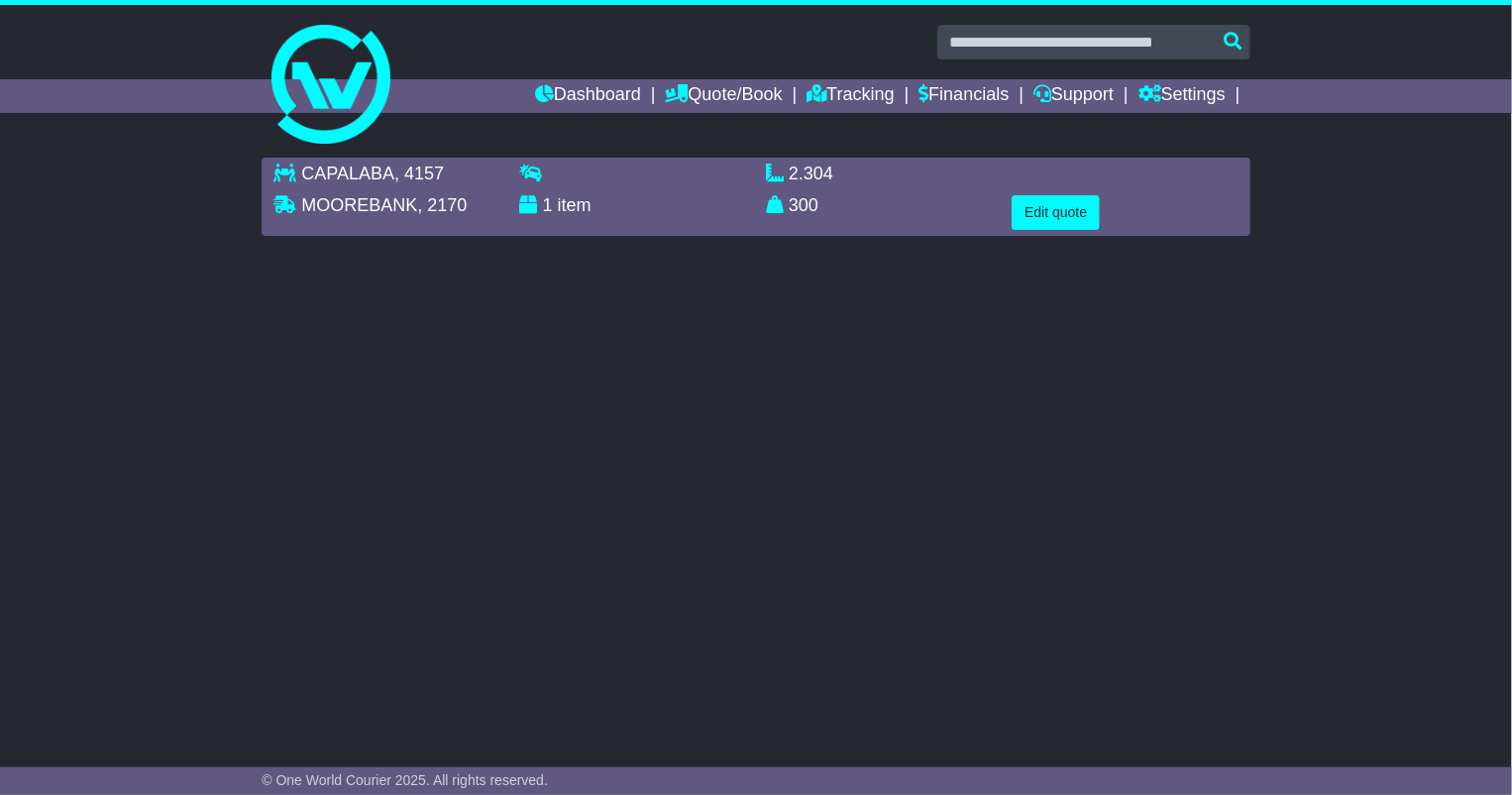 scroll, scrollTop: 0, scrollLeft: 0, axis: both 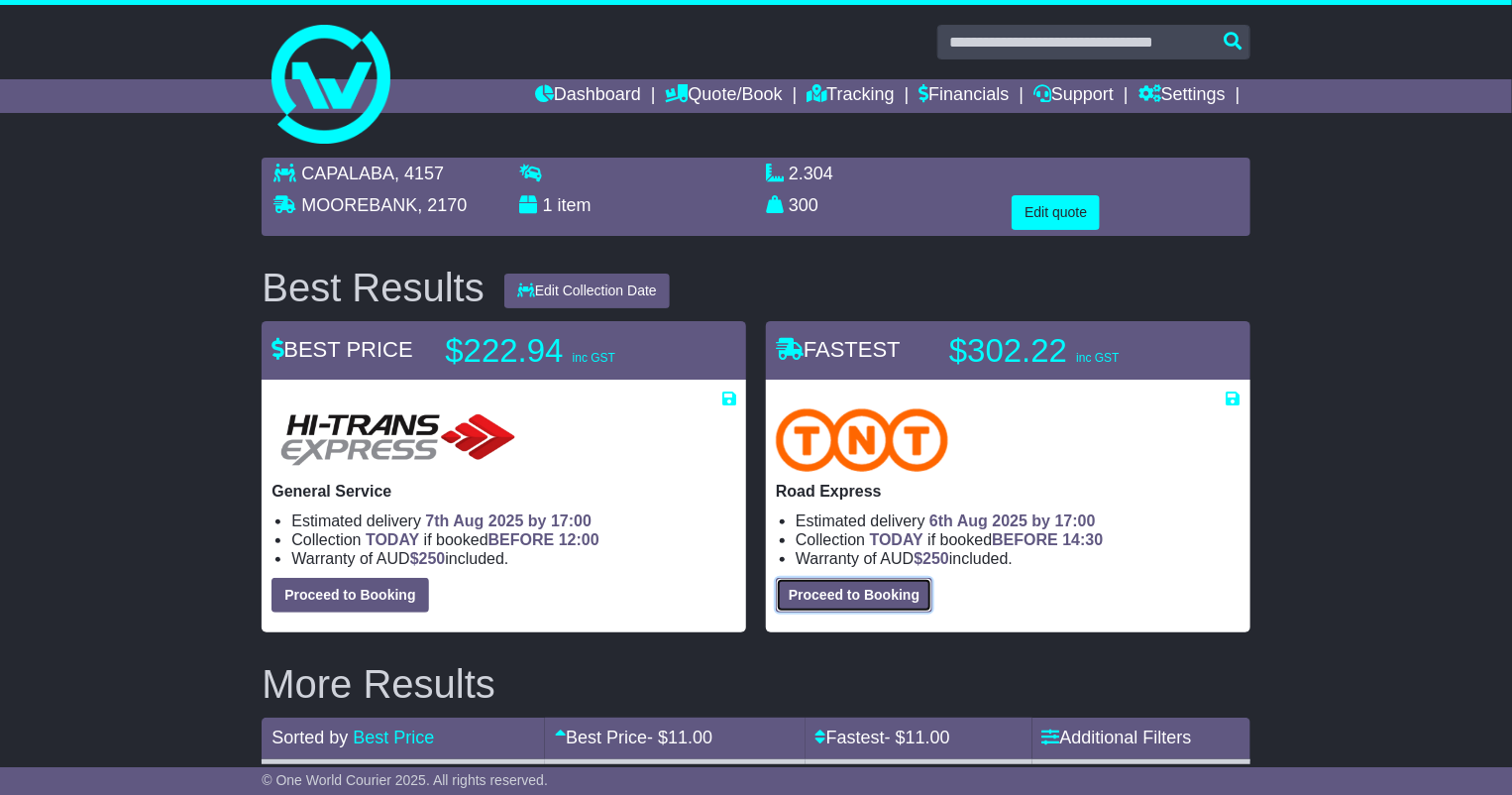 click on "Proceed to Booking" at bounding box center (854, 595) 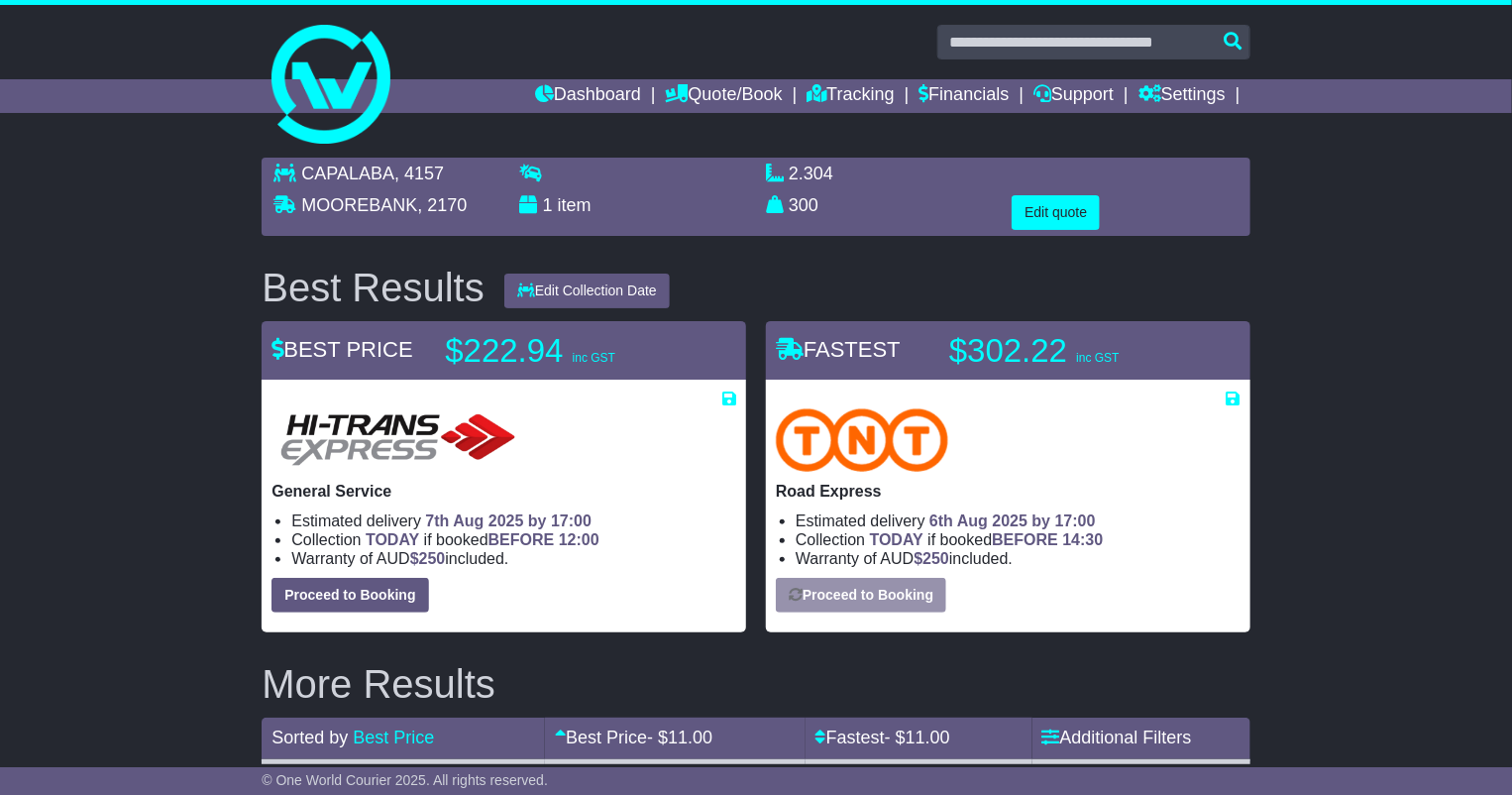 select on "****" 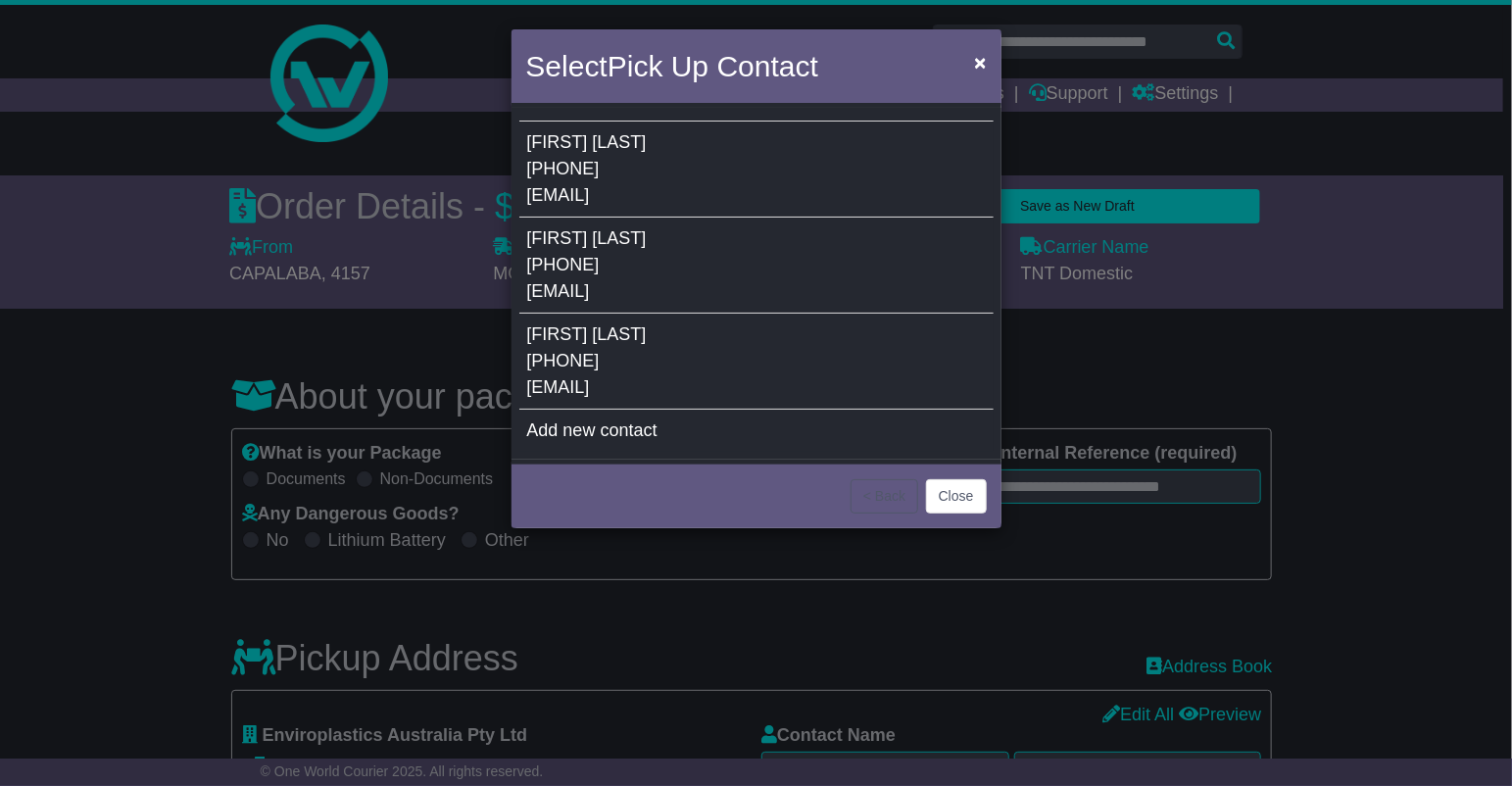 select 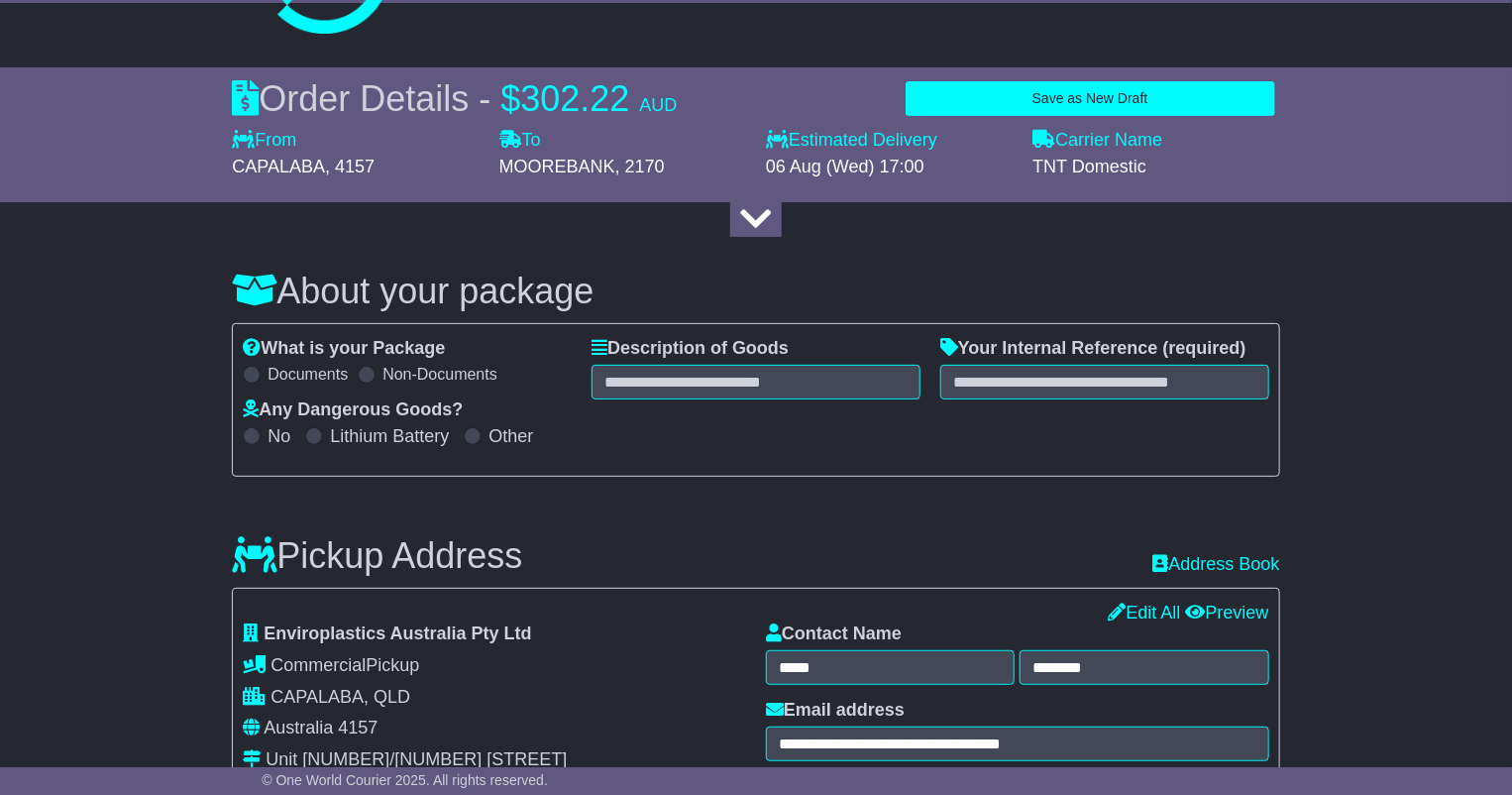 scroll, scrollTop: 220, scrollLeft: 0, axis: vertical 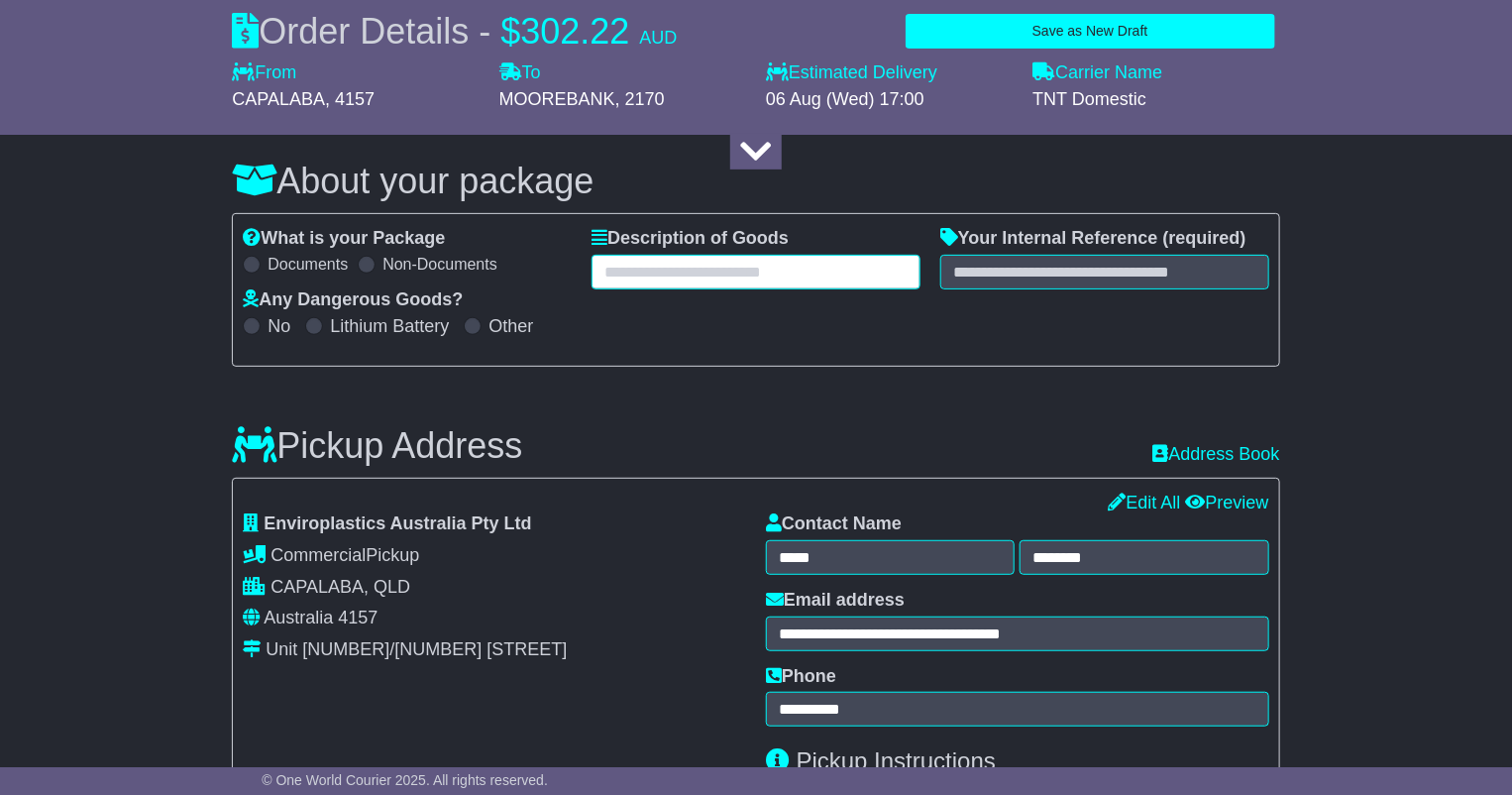 click at bounding box center (756, 272) 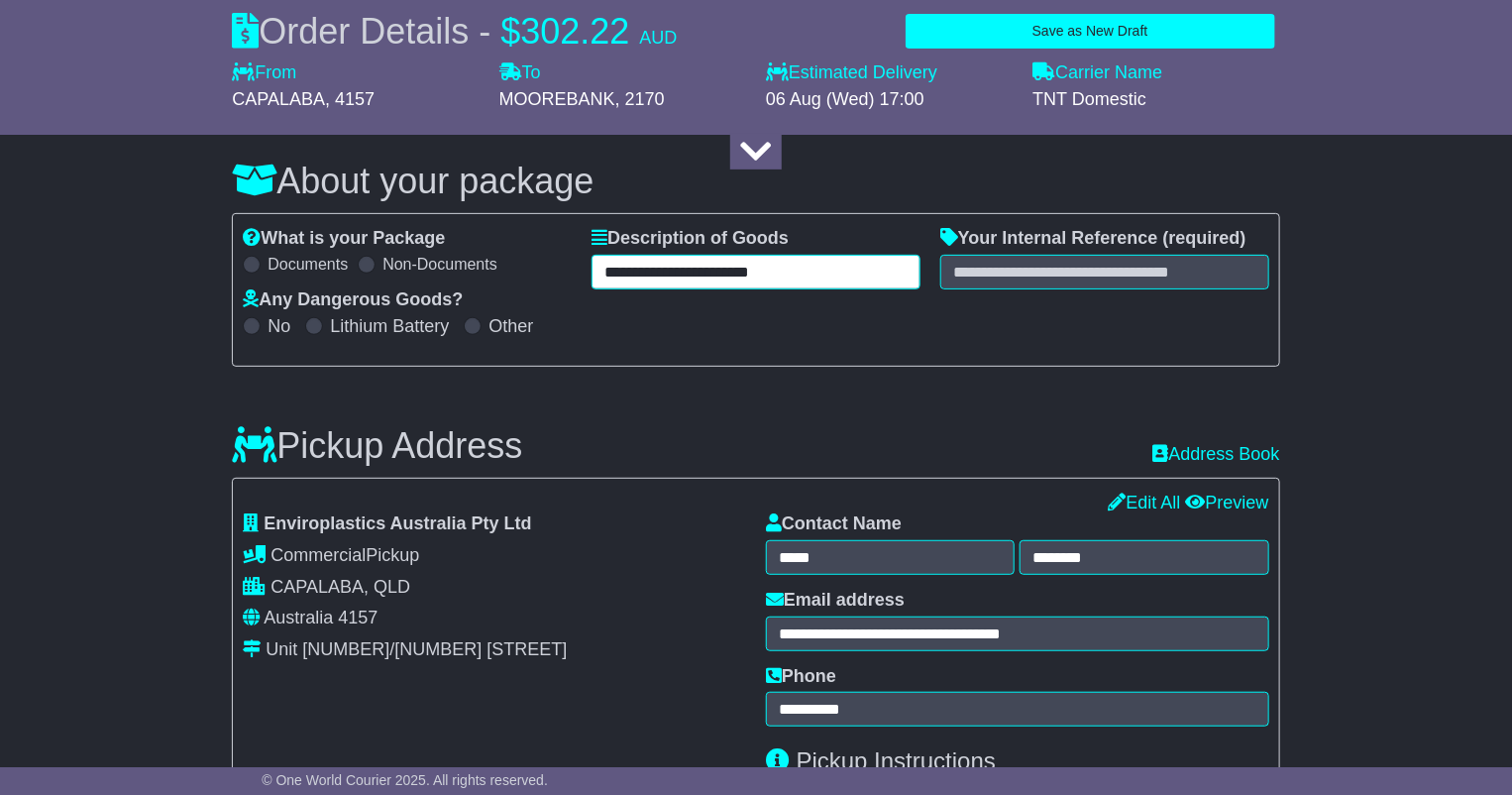 type on "**********" 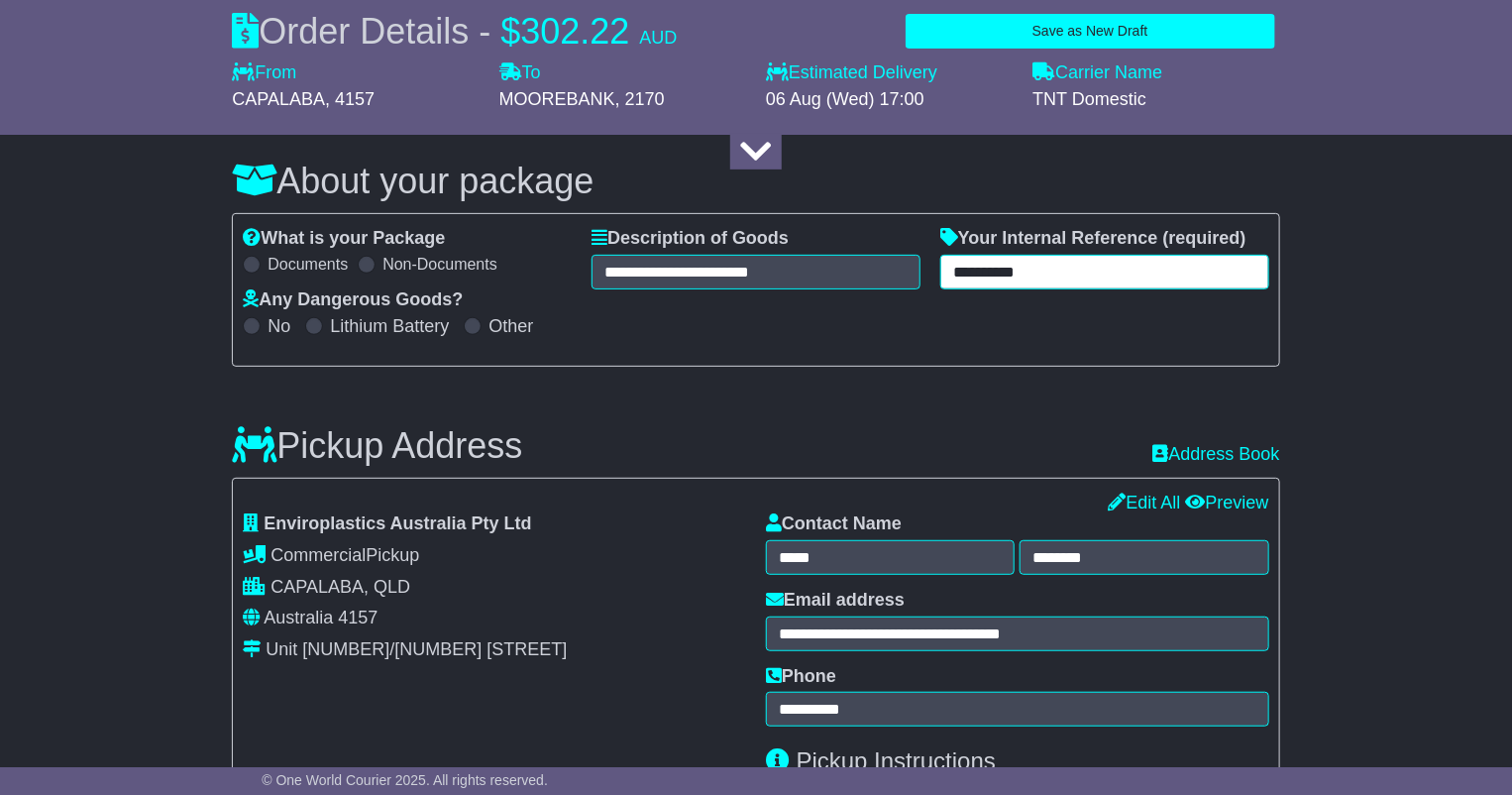 type on "**********" 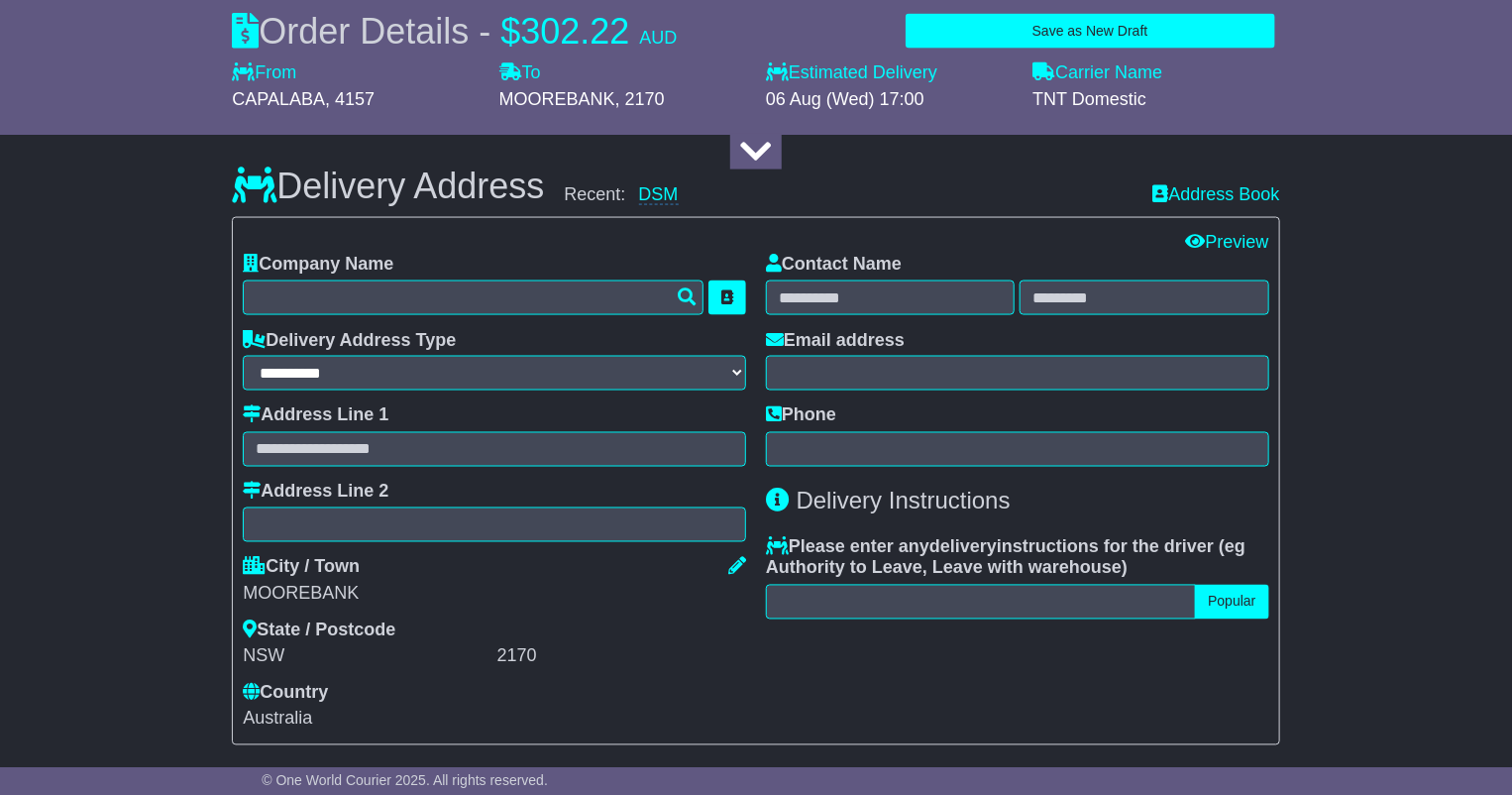 scroll, scrollTop: 1101, scrollLeft: 0, axis: vertical 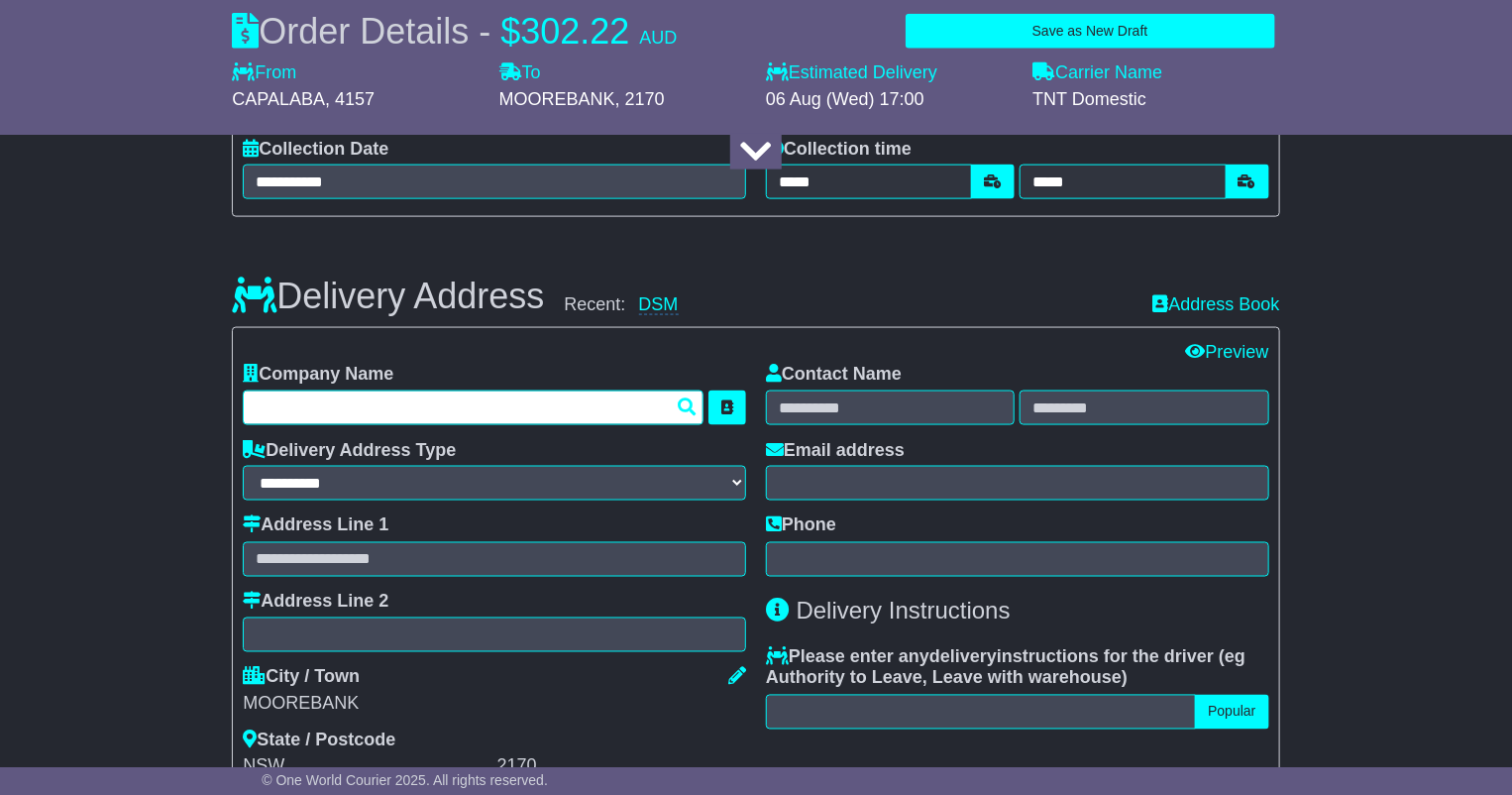 click at bounding box center [473, 407] 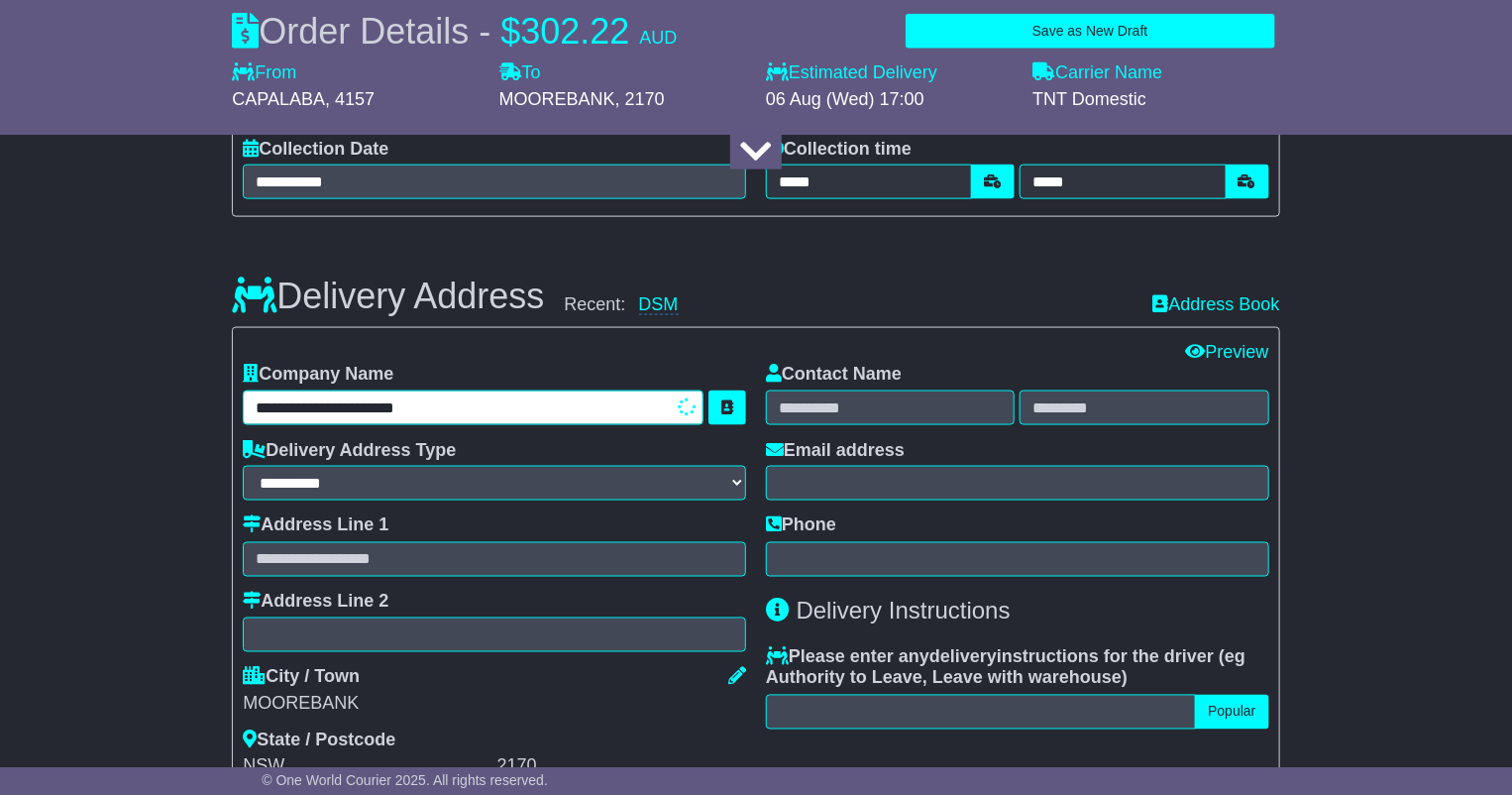 type on "**********" 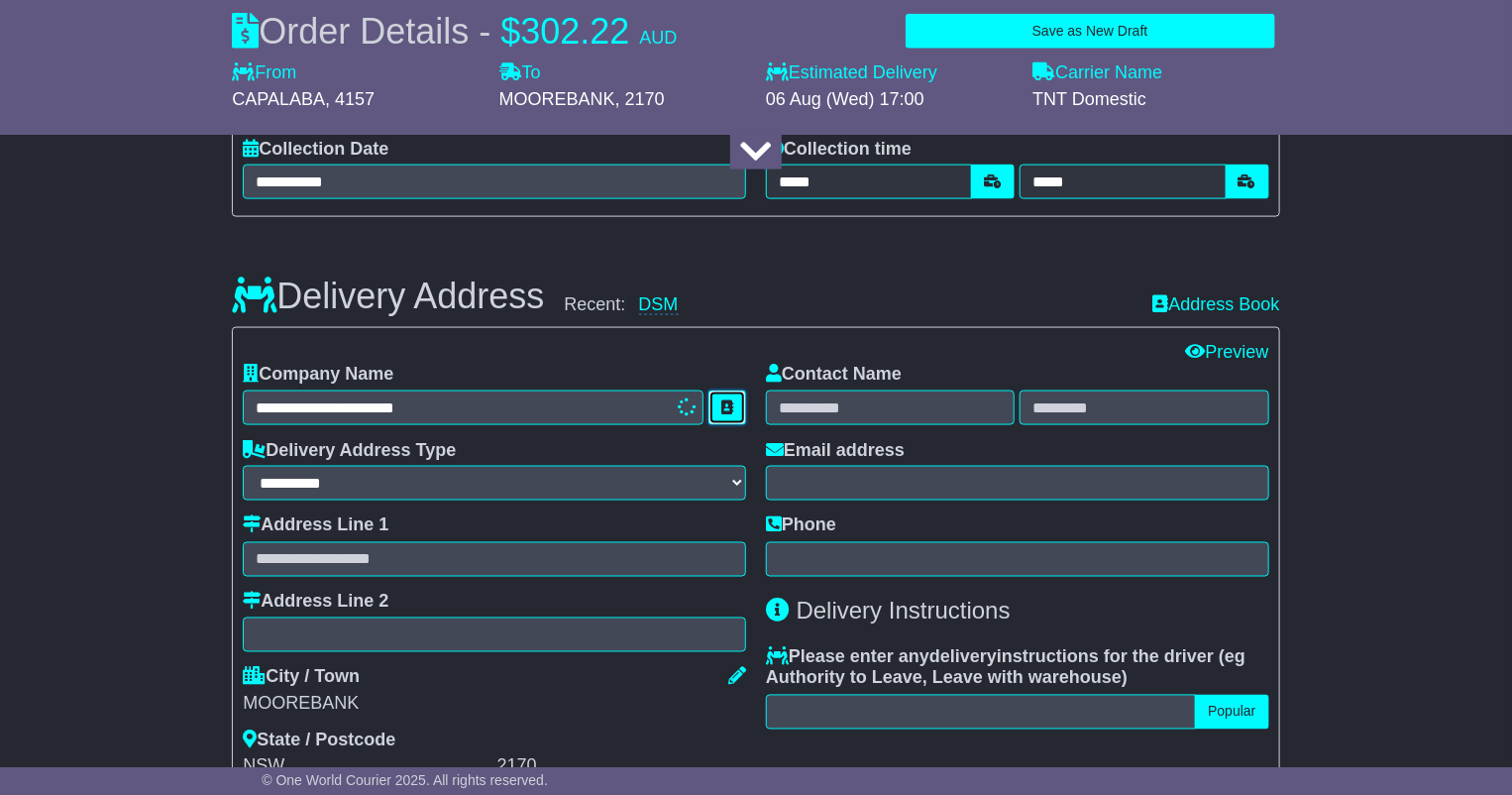 type 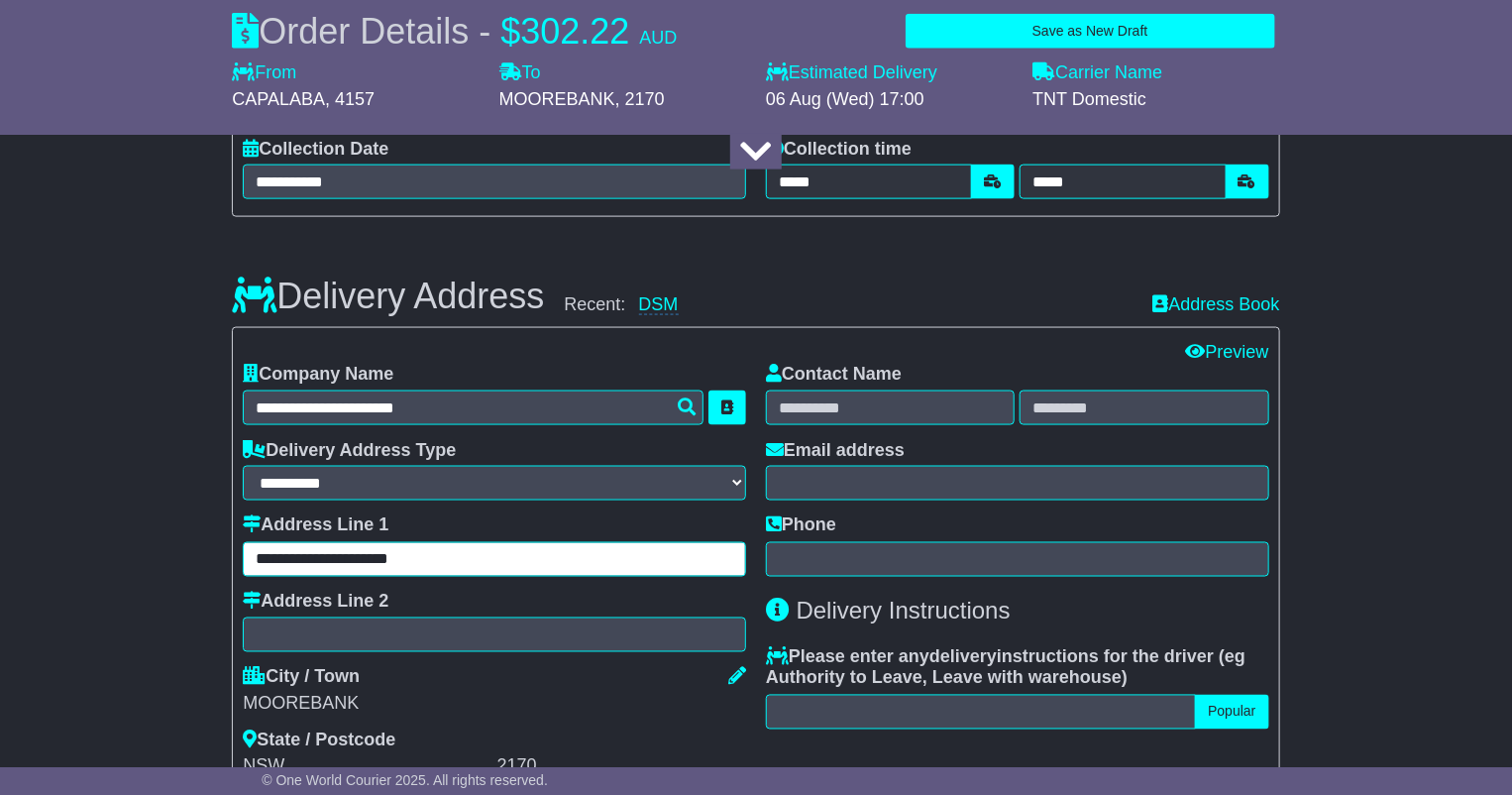 type on "**********" 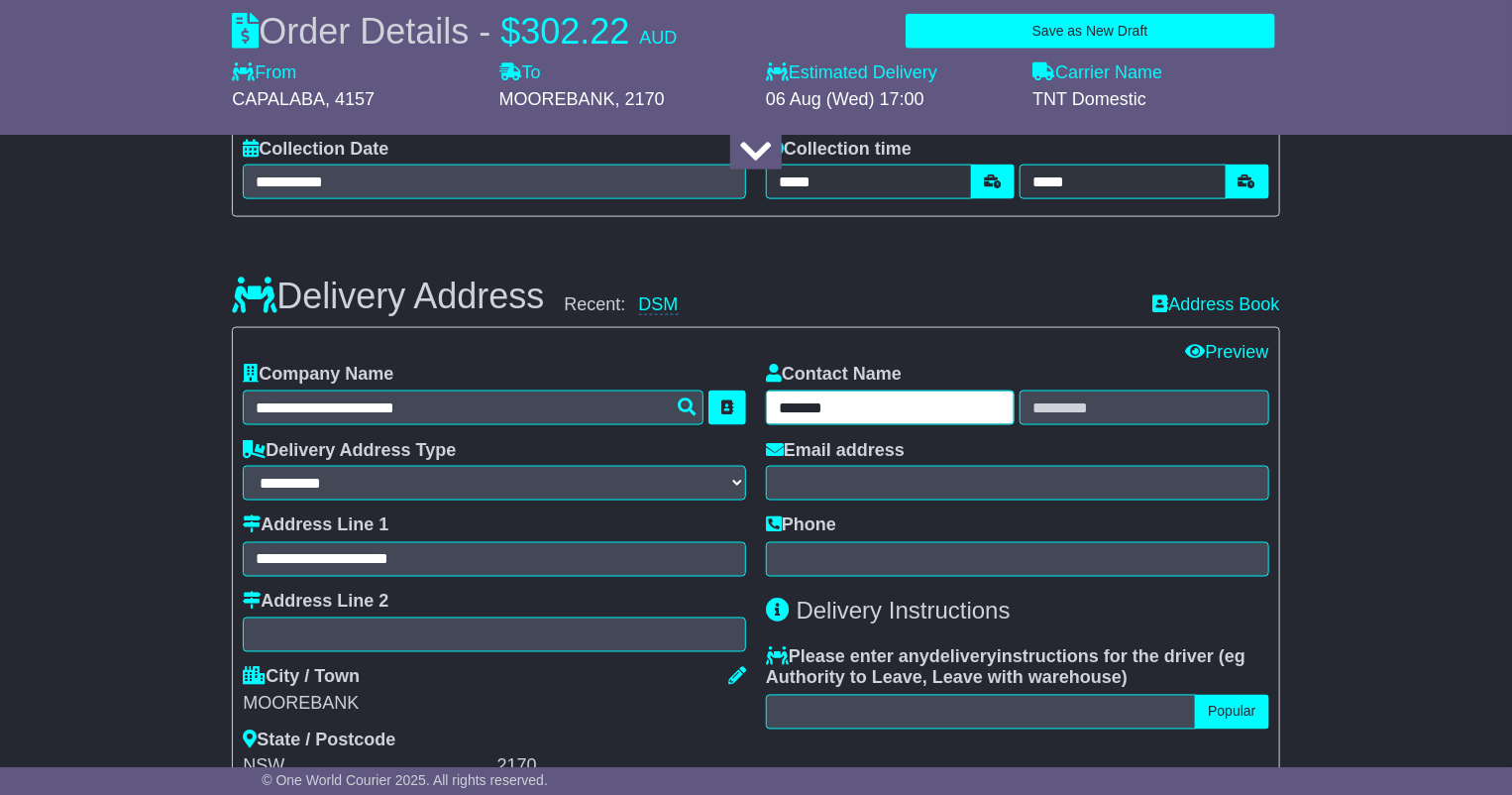 type on "******" 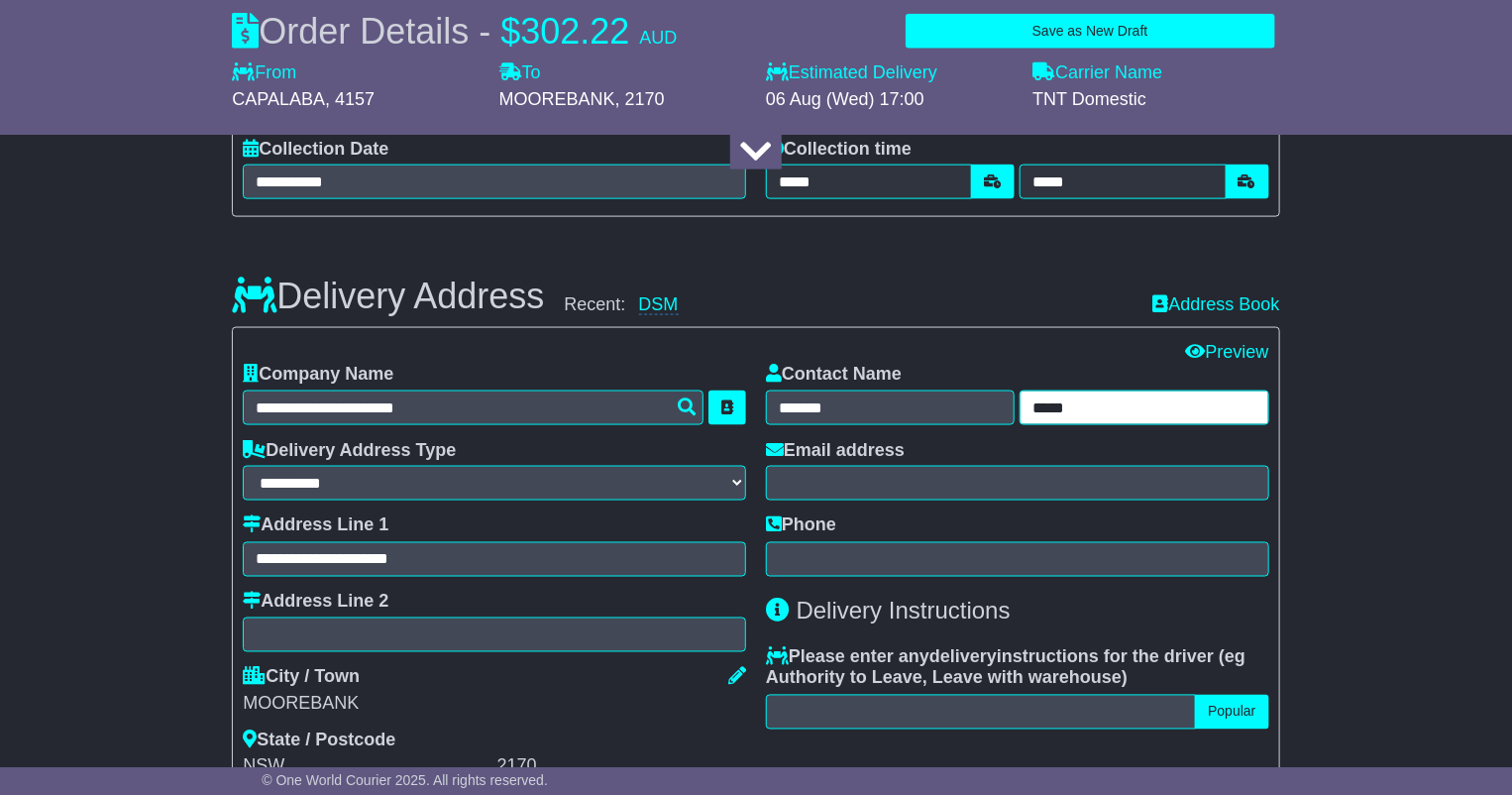 type on "*****" 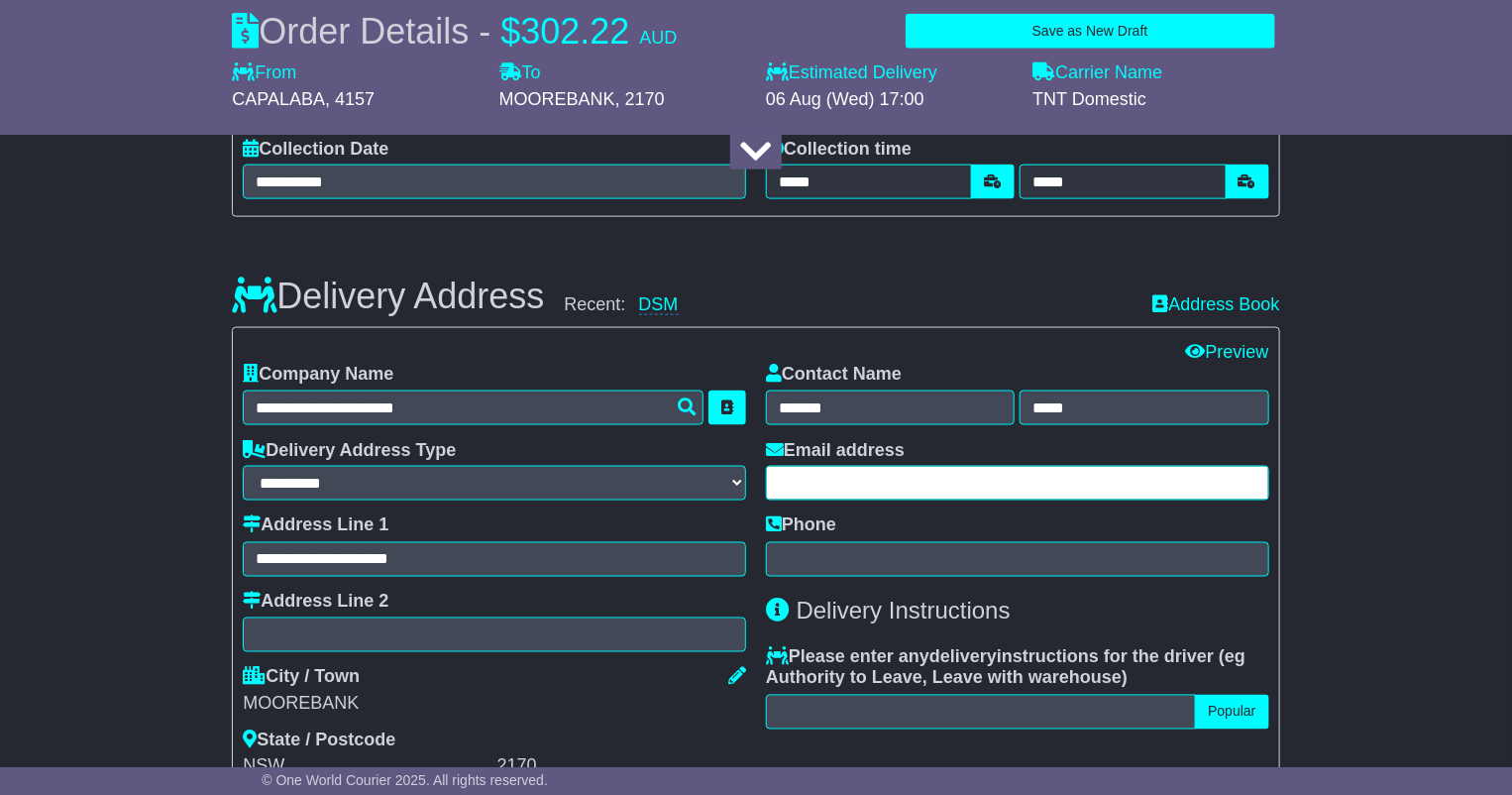 click at bounding box center [1018, 483] 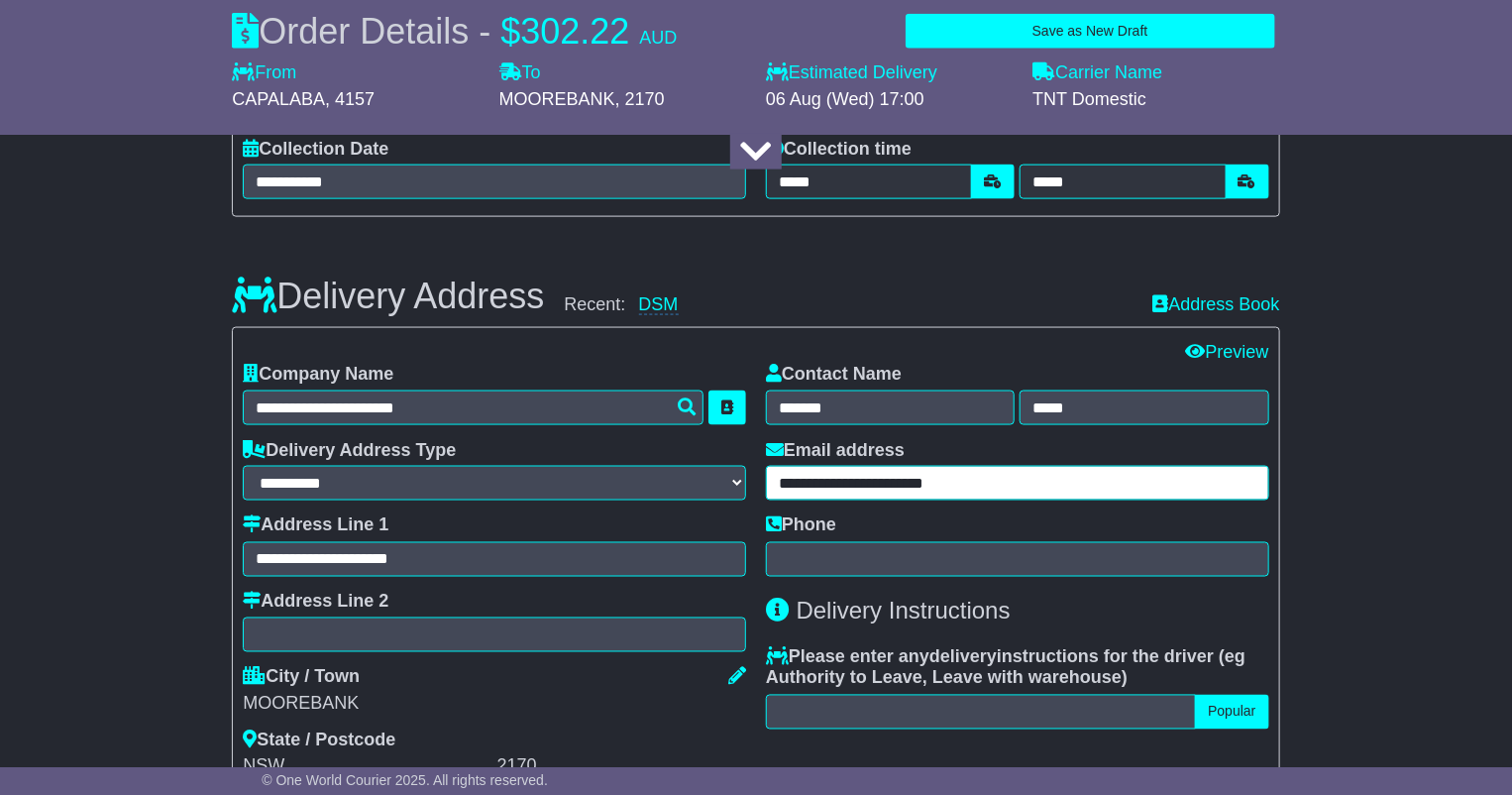 type on "**********" 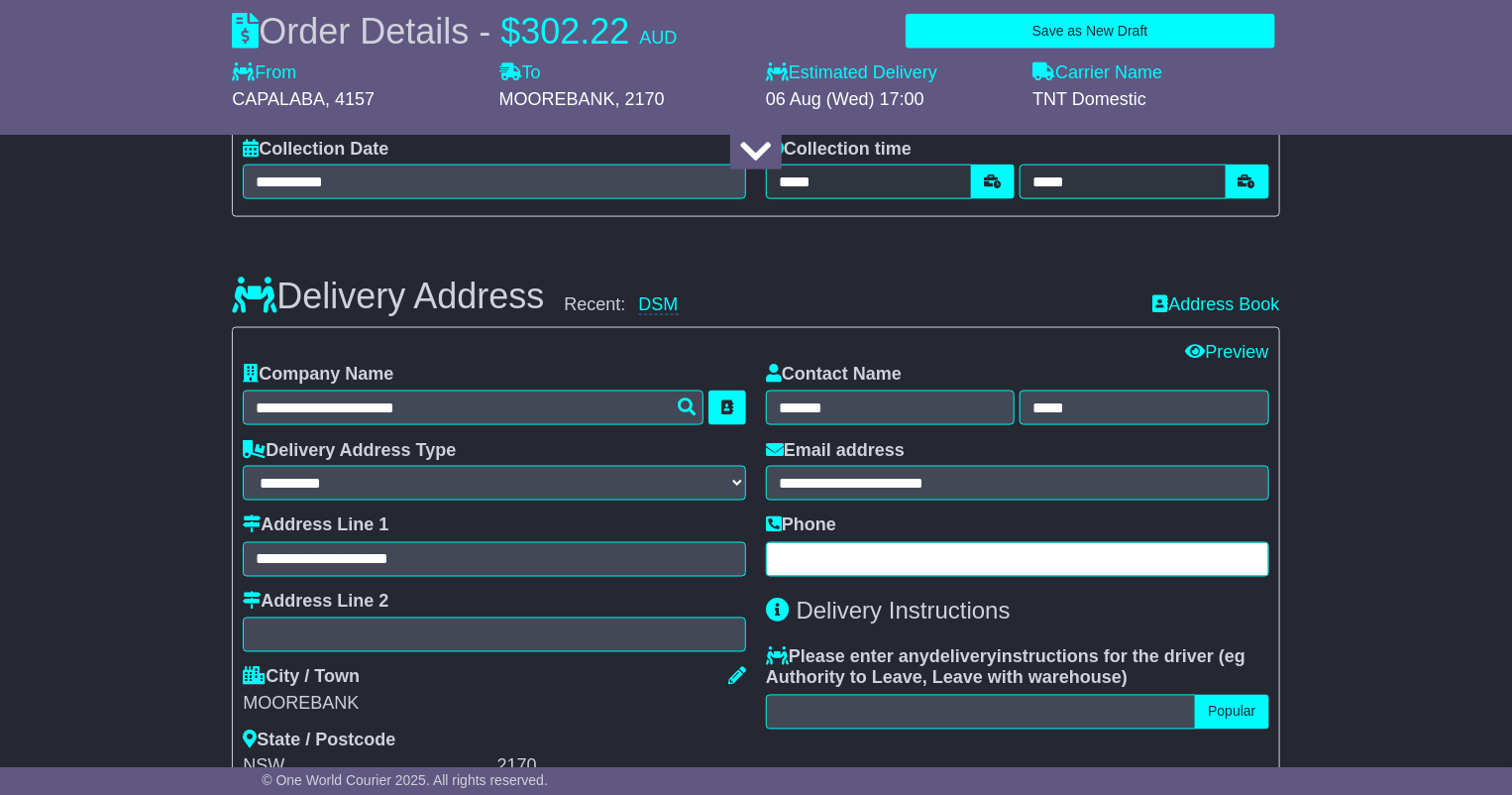 click at bounding box center [1018, 559] 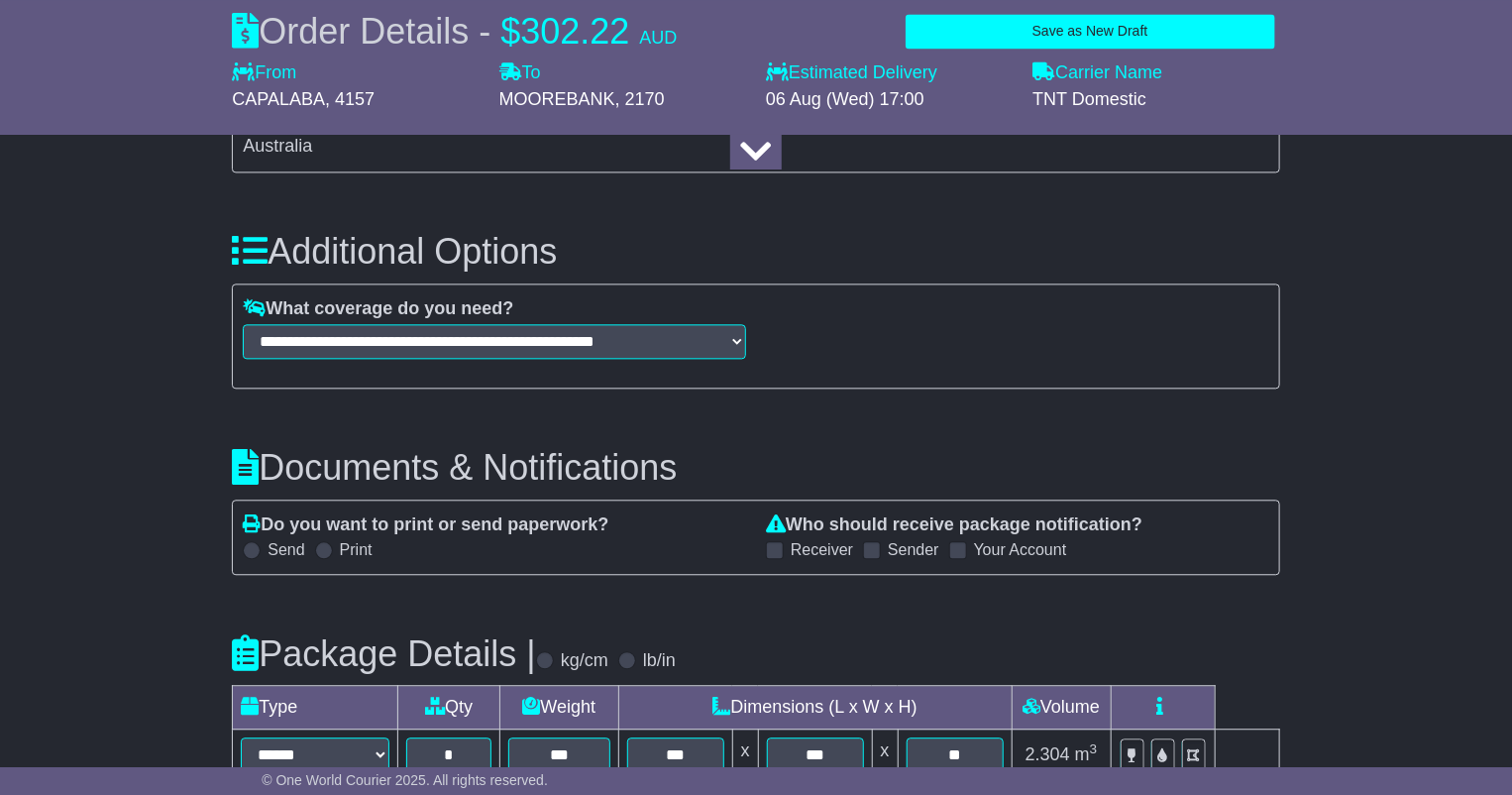 scroll, scrollTop: 1873, scrollLeft: 0, axis: vertical 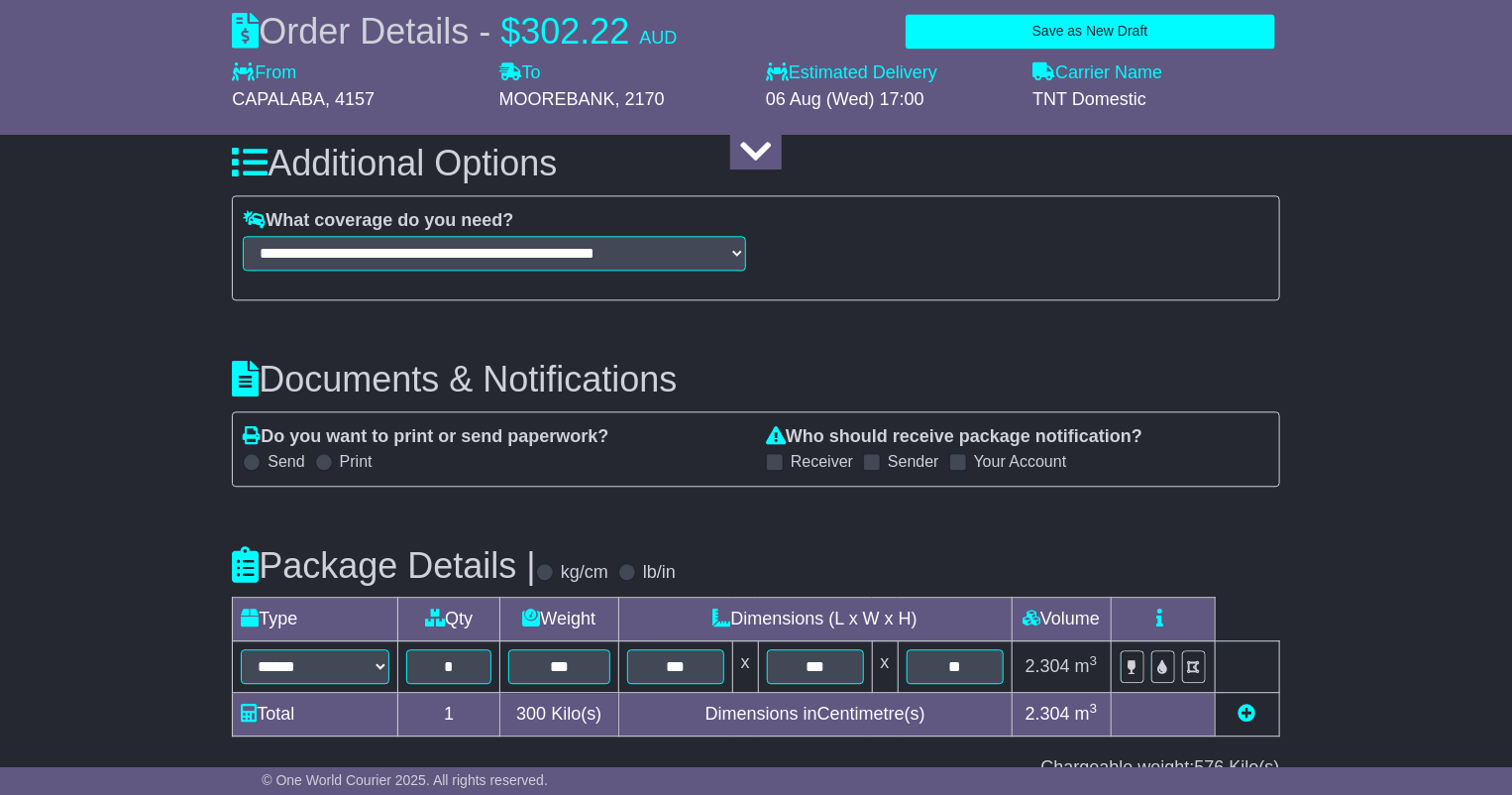 type on "**********" 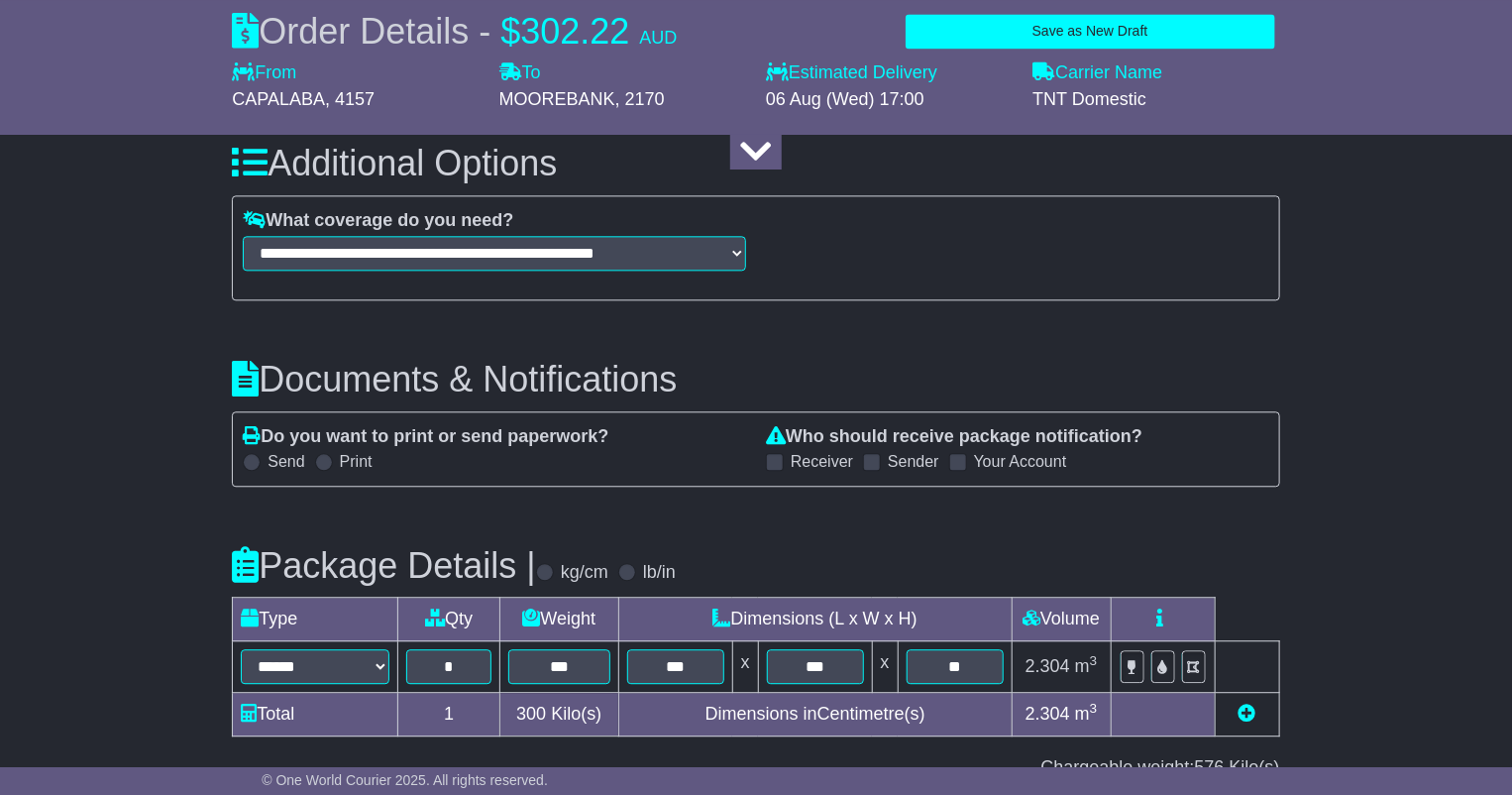 click at bounding box center (958, 462) 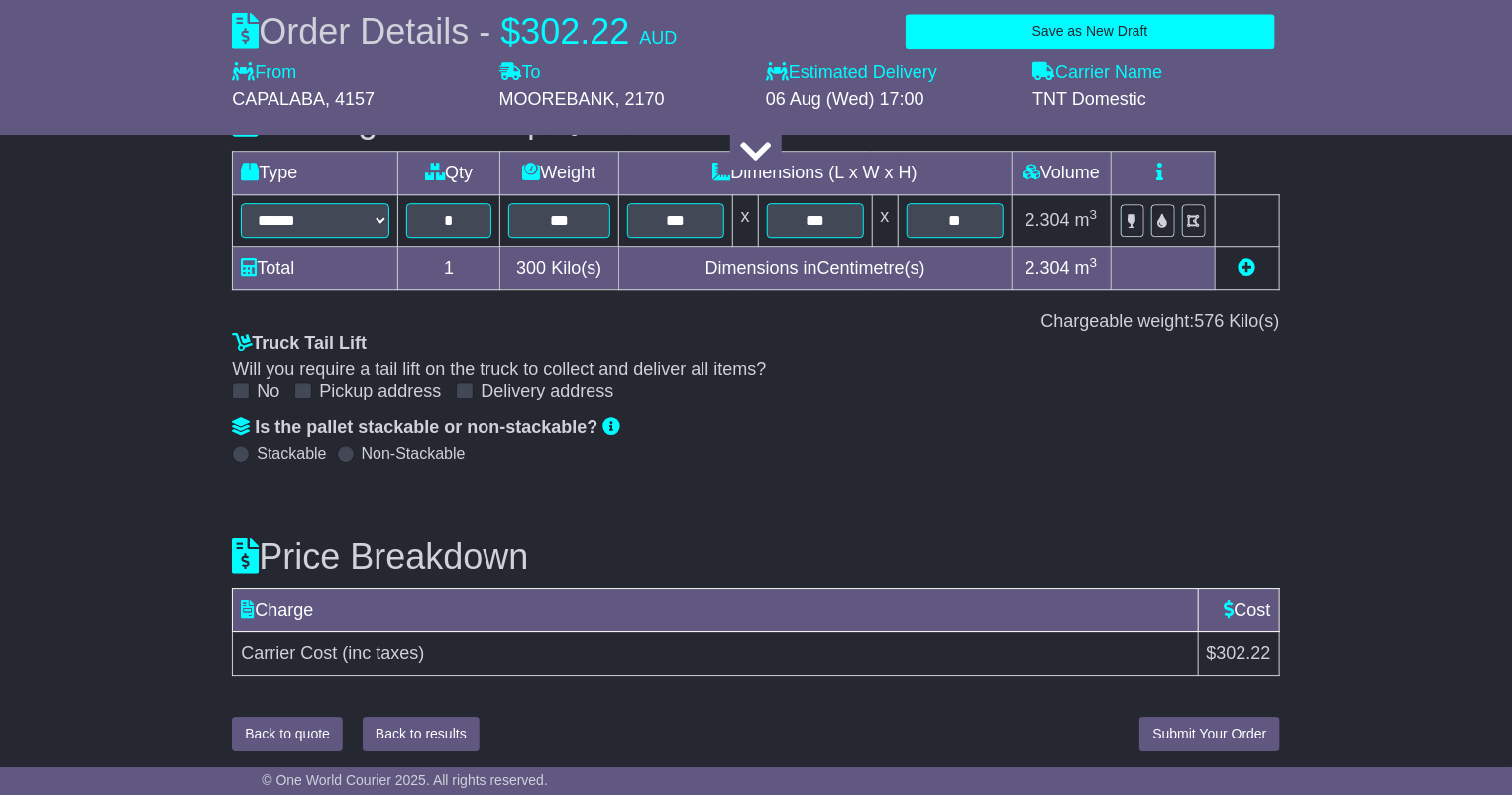 scroll, scrollTop: 2321, scrollLeft: 0, axis: vertical 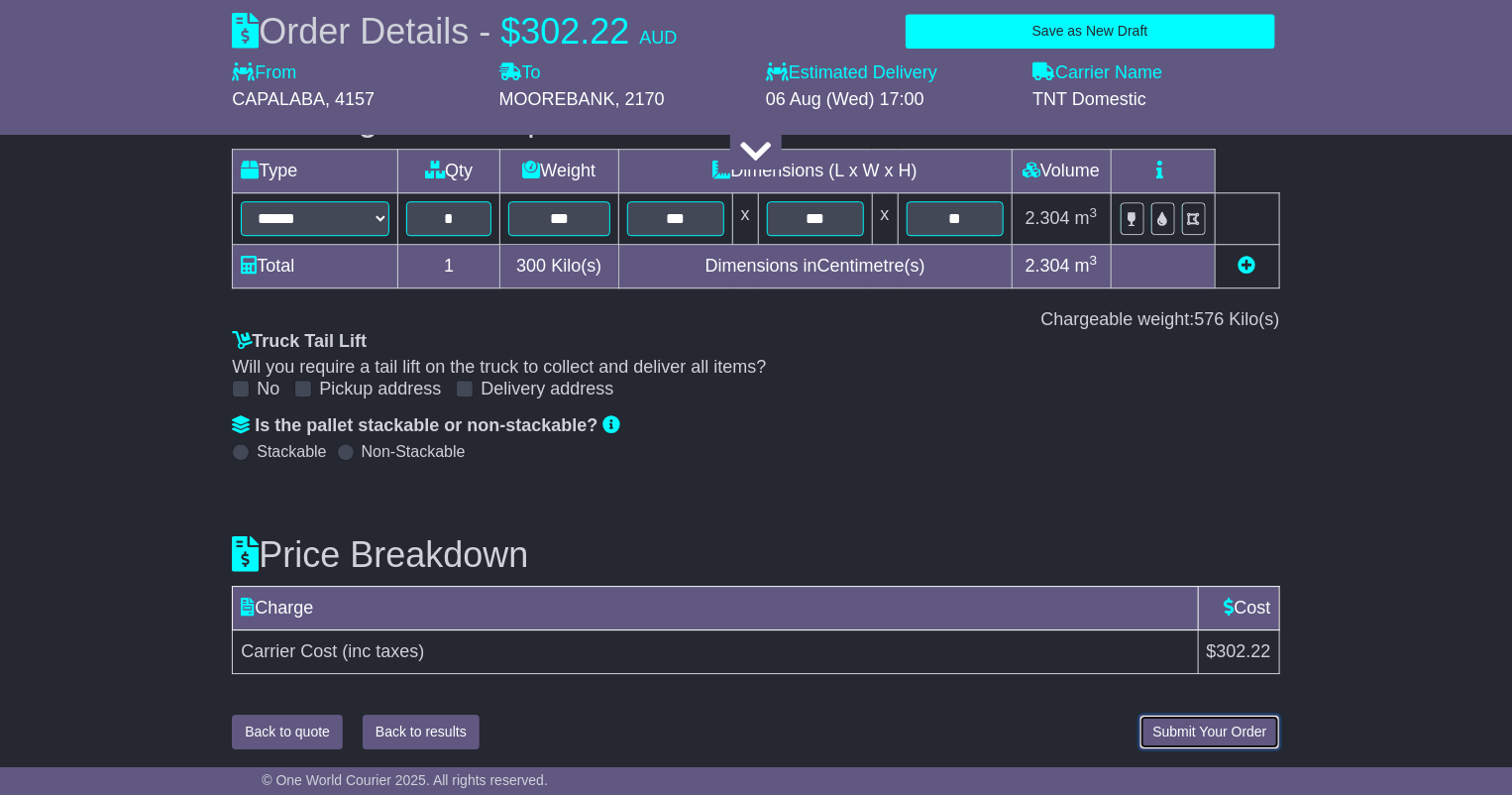click on "Submit Your Order" at bounding box center (1209, 732) 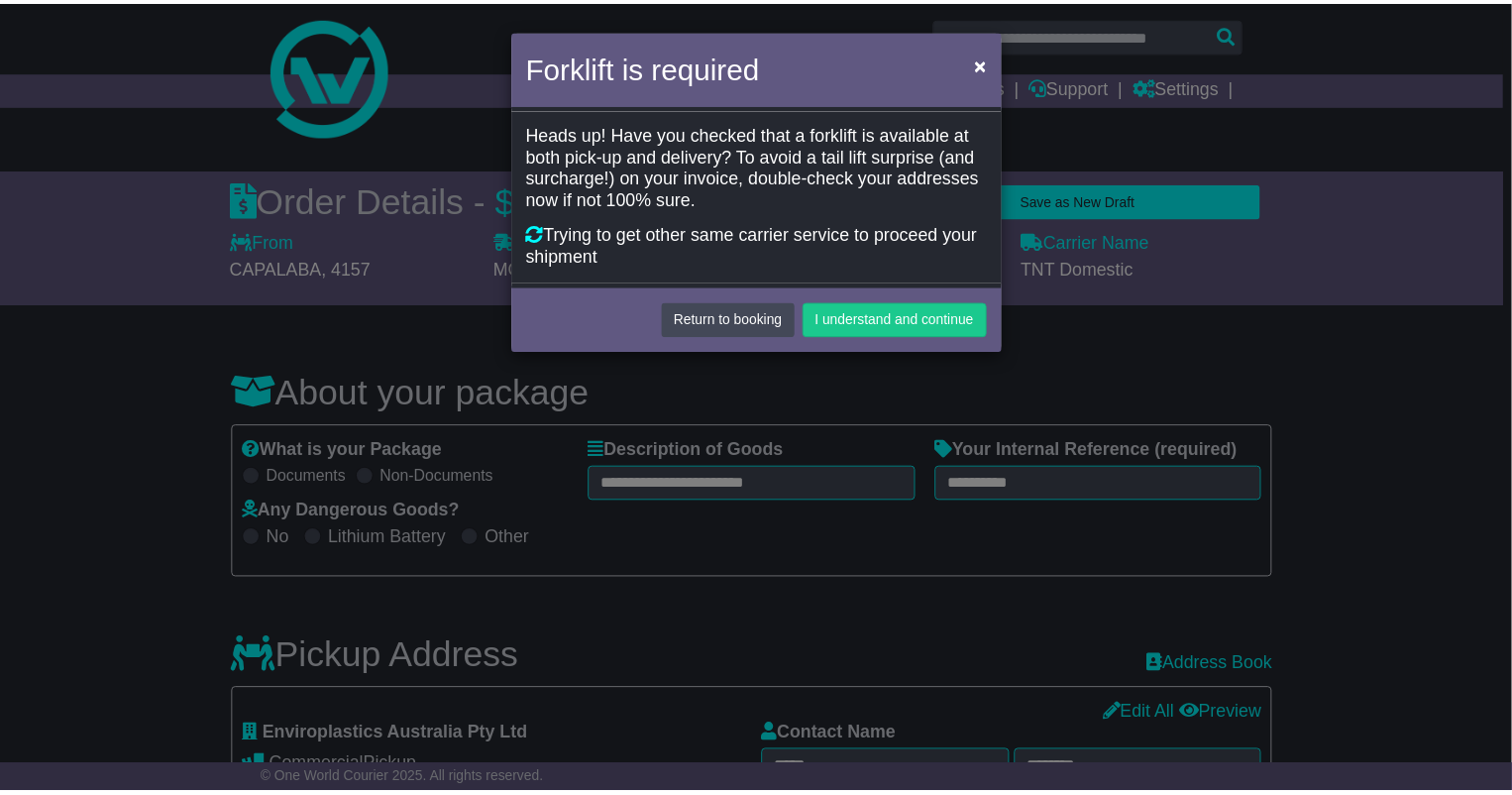 scroll, scrollTop: 0, scrollLeft: 0, axis: both 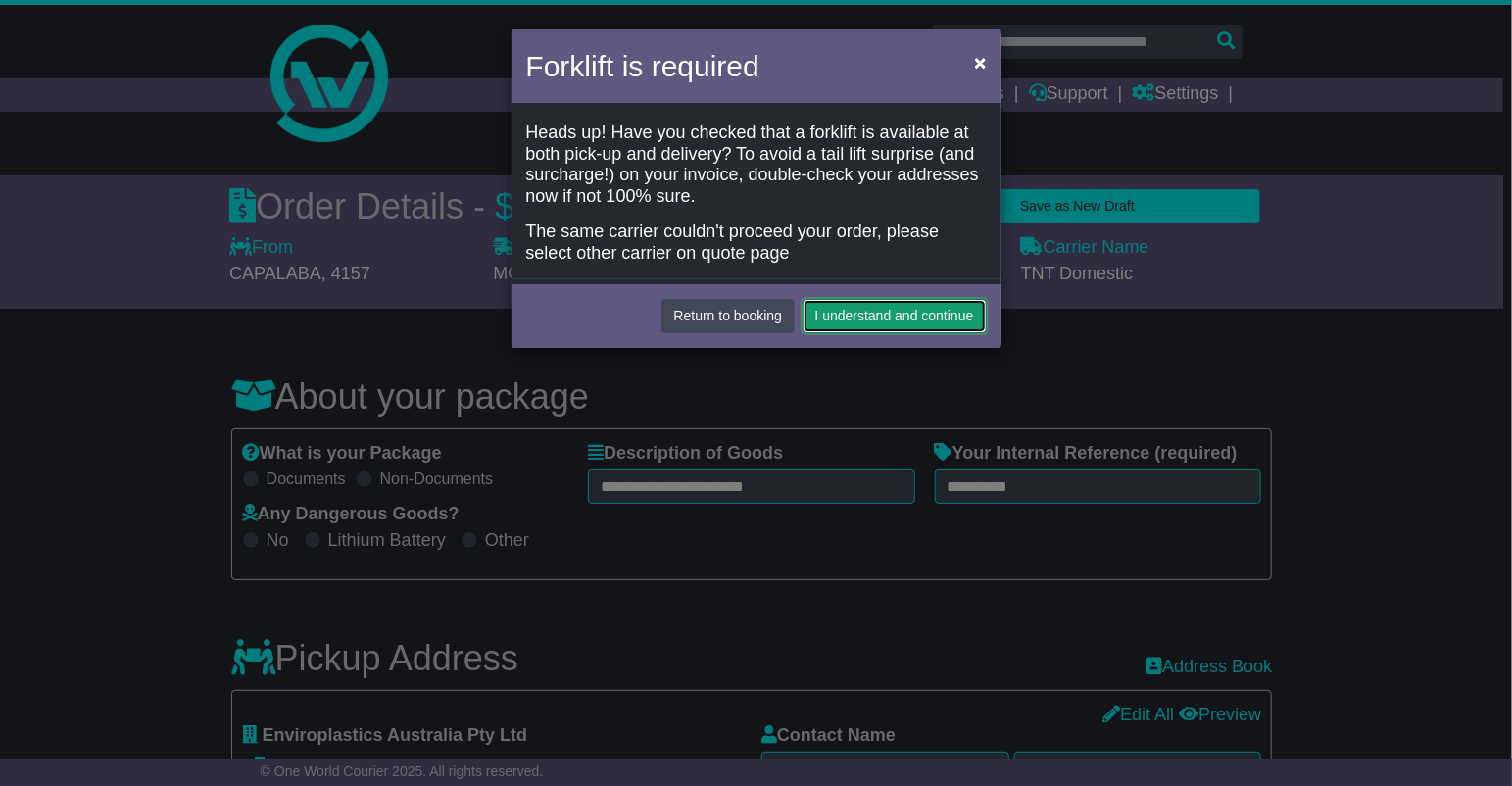 click on "I understand and continue" at bounding box center (895, 316) 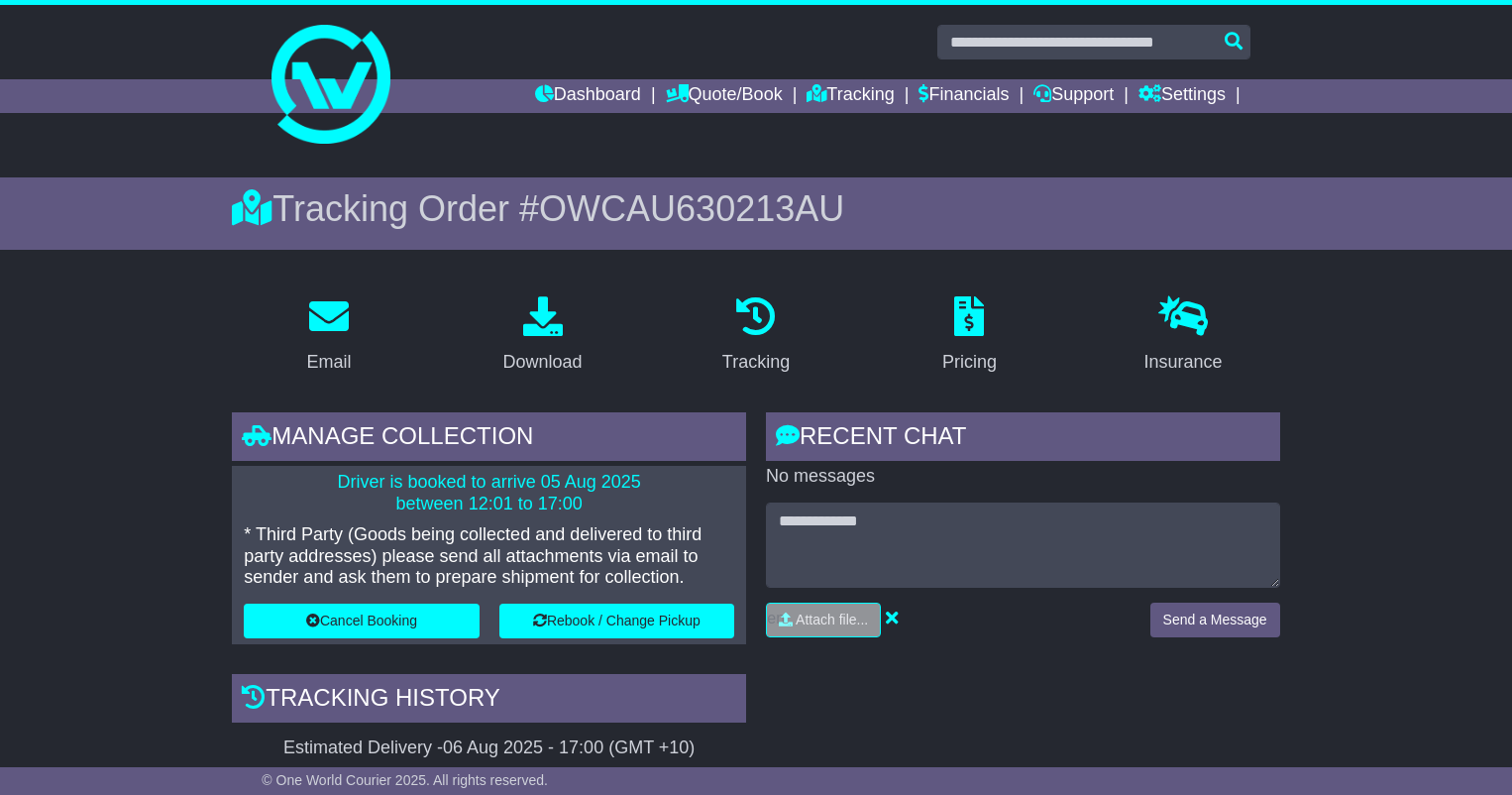 scroll, scrollTop: 0, scrollLeft: 0, axis: both 